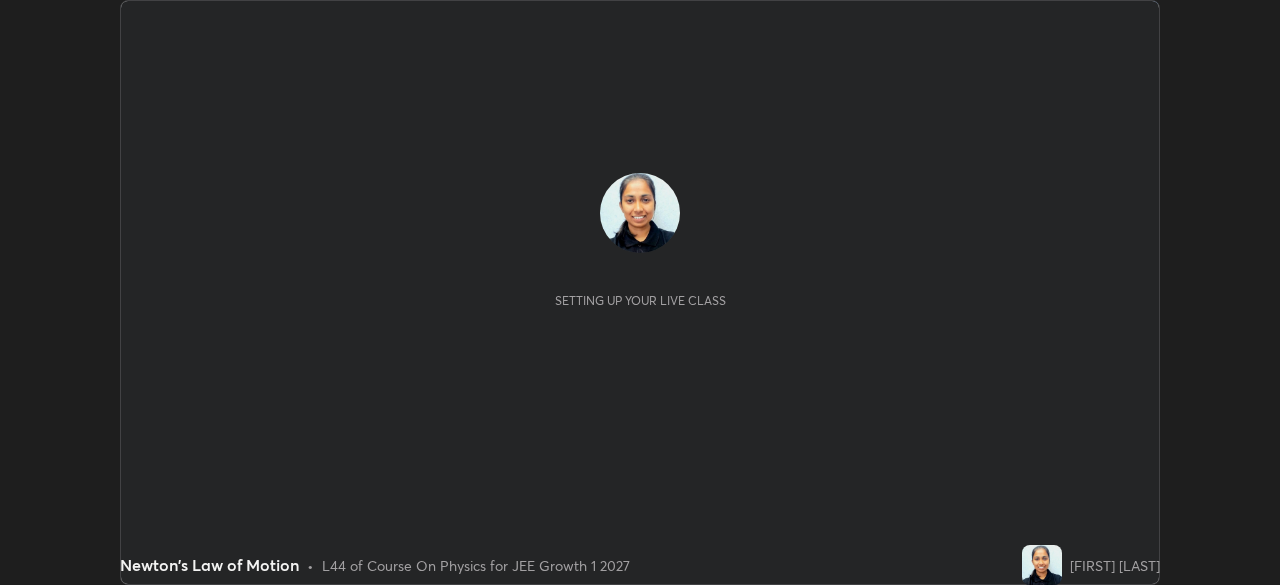 scroll, scrollTop: 0, scrollLeft: 0, axis: both 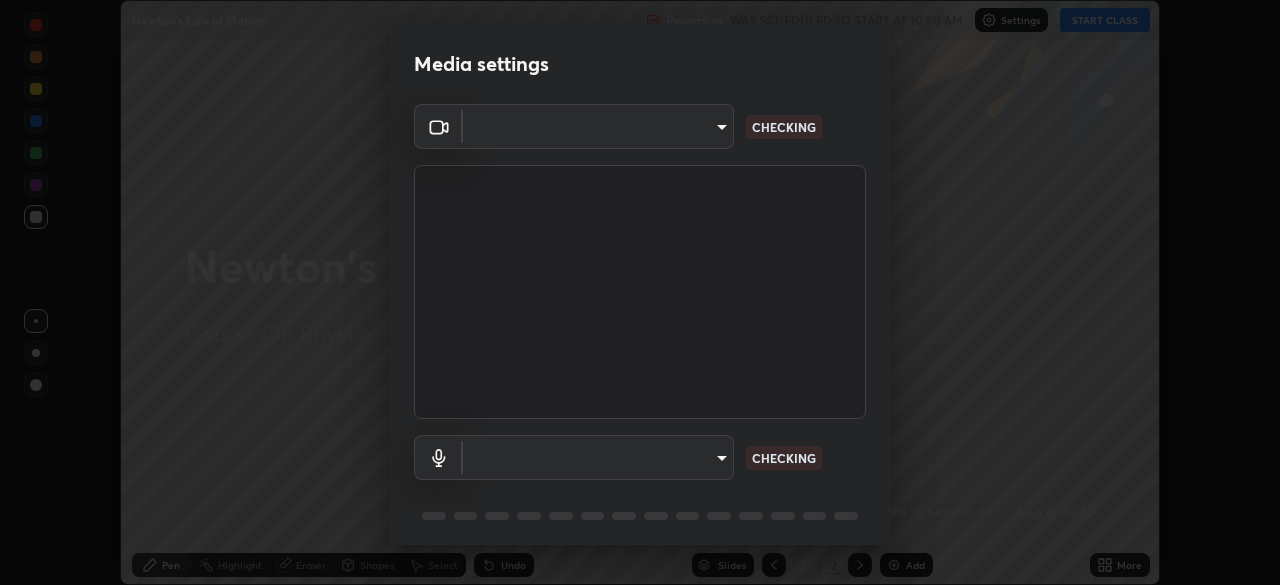 type on "1f9a14f4e709457ebf112205797e18a3e67481265364eba5019e6b99b7ce7553" 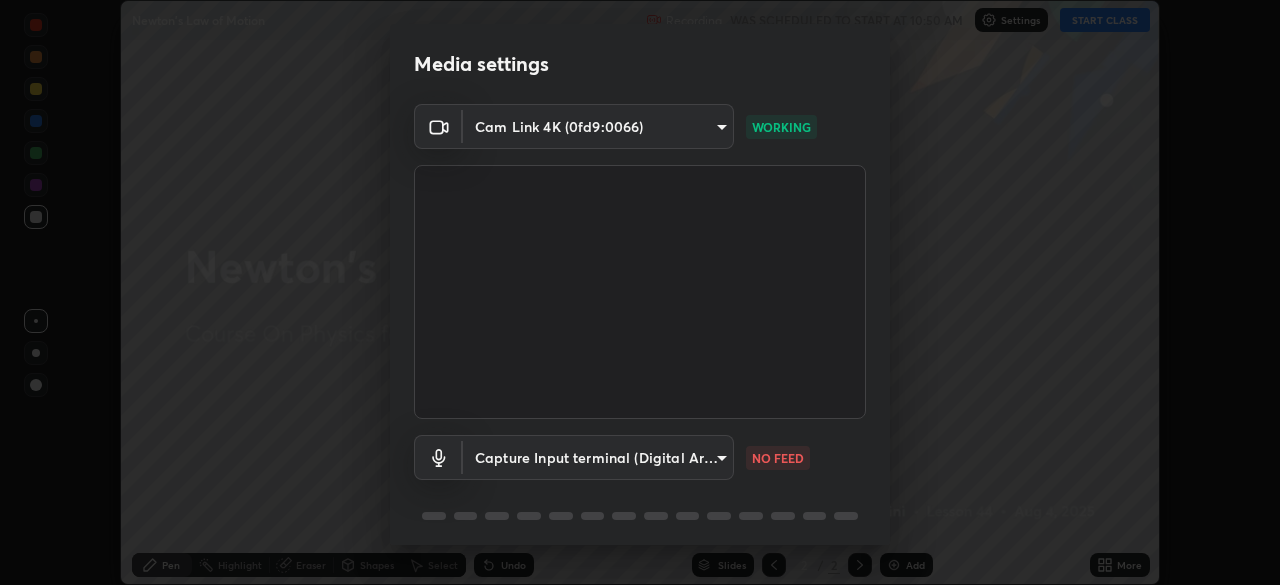click on "Erase all Newton's Law of Motion Recording WAS SCHEDULED TO START AT  10:50 AM Settings START CLASS Setting up your live class Newton's Law of Motion • L44 of Course On Physics for JEE Growth 1 2027 [PERSON] Pen Highlight Eraser Shapes Select Undo Slides 2 / 2 Add More No doubts shared Encourage your learners to ask a doubt for better clarity Report an issue Reason for reporting Buffering Chat not working Audio - Video sync issue Educator video quality low ​ Attach an image Report Media settings Cam Link 4K (0fd9:0066) 1f9a14f4e709457ebf112205797e18a3e67481265364eba5019e6b99b7ce7553 WORKING Capture Input terminal (Digital Array MIC) dc8b29279278b592031bf9142b2834f01fcee5d3ba80cdfe33aedfb2df298dac NO FEED 1 / 5 Next" at bounding box center (640, 292) 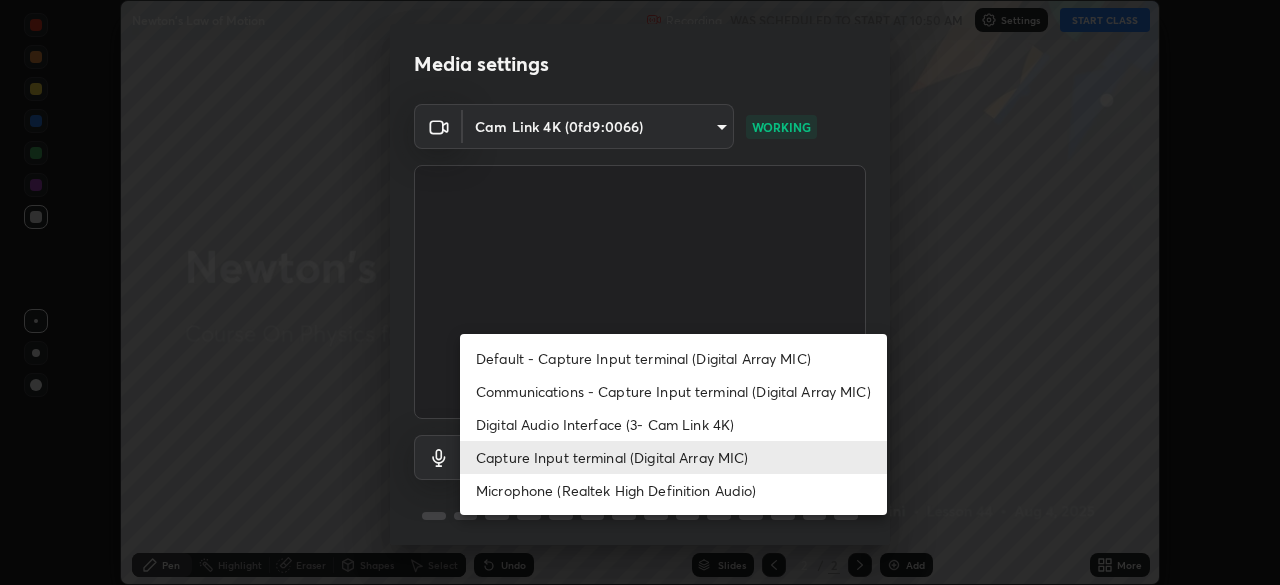 click on "Communications - Capture Input terminal (Digital Array MIC)" at bounding box center [673, 391] 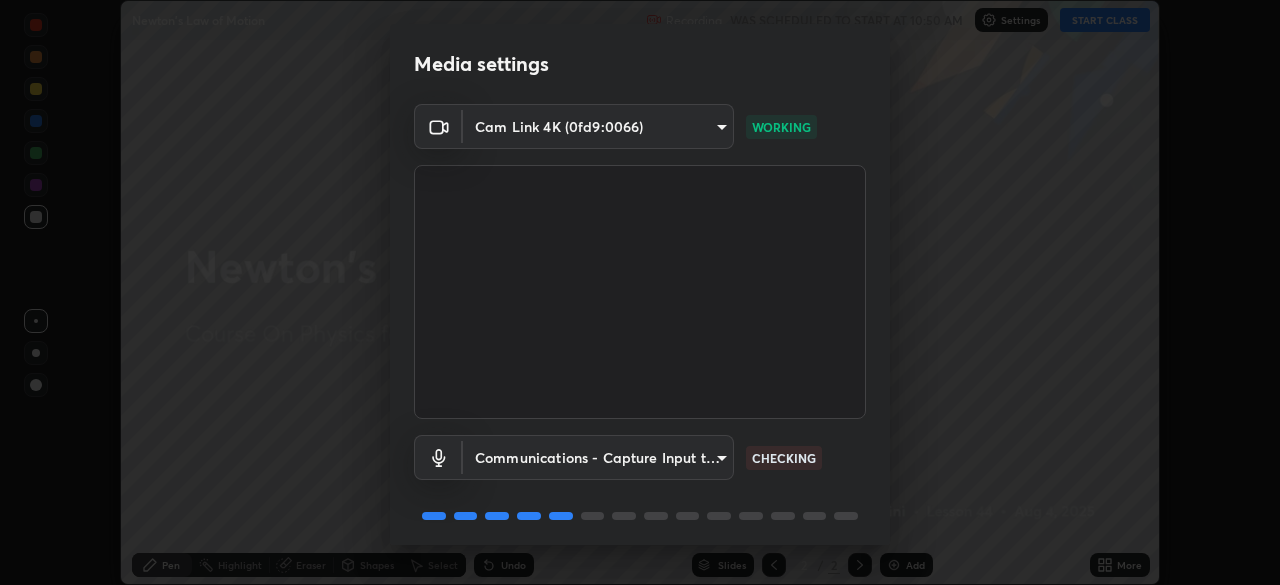 scroll, scrollTop: 71, scrollLeft: 0, axis: vertical 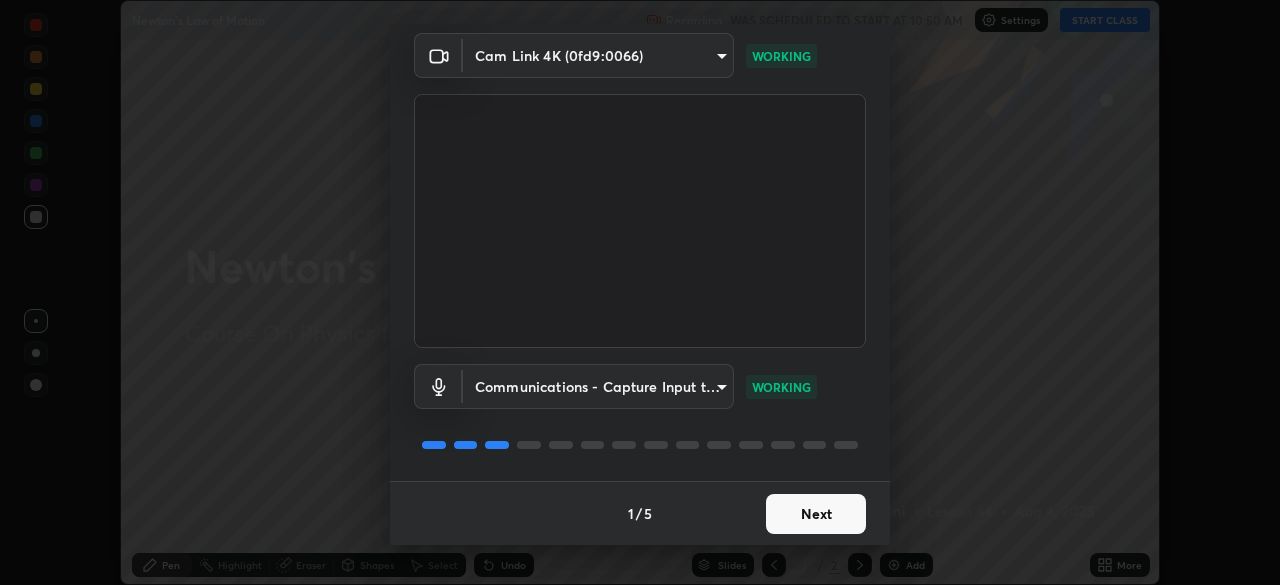 click on "Next" at bounding box center (816, 514) 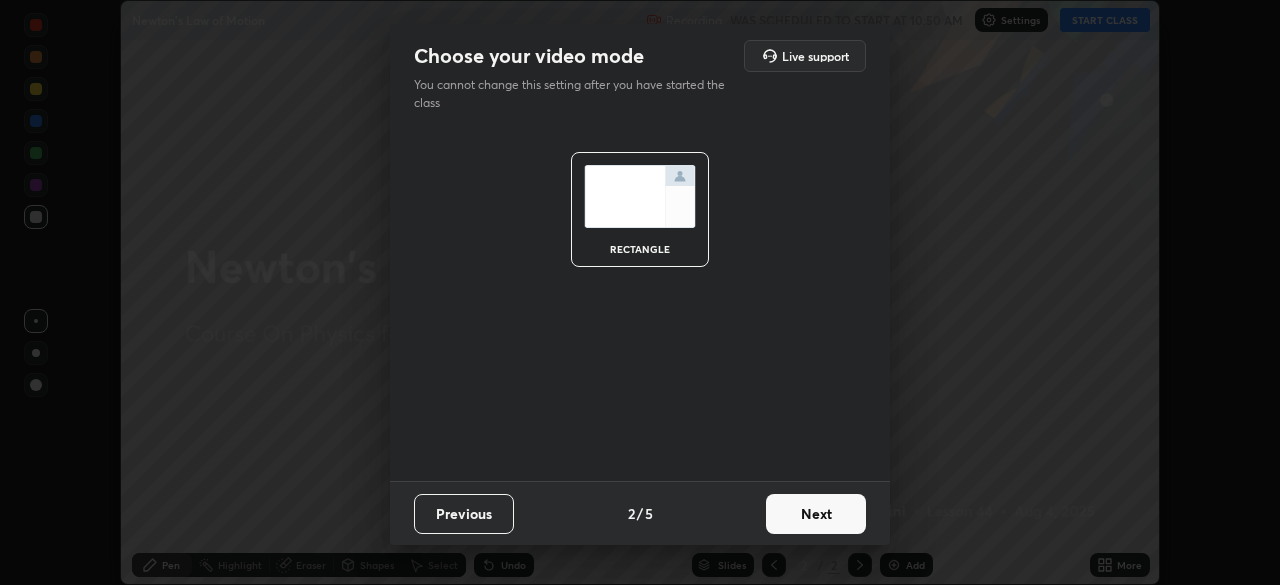 scroll, scrollTop: 0, scrollLeft: 0, axis: both 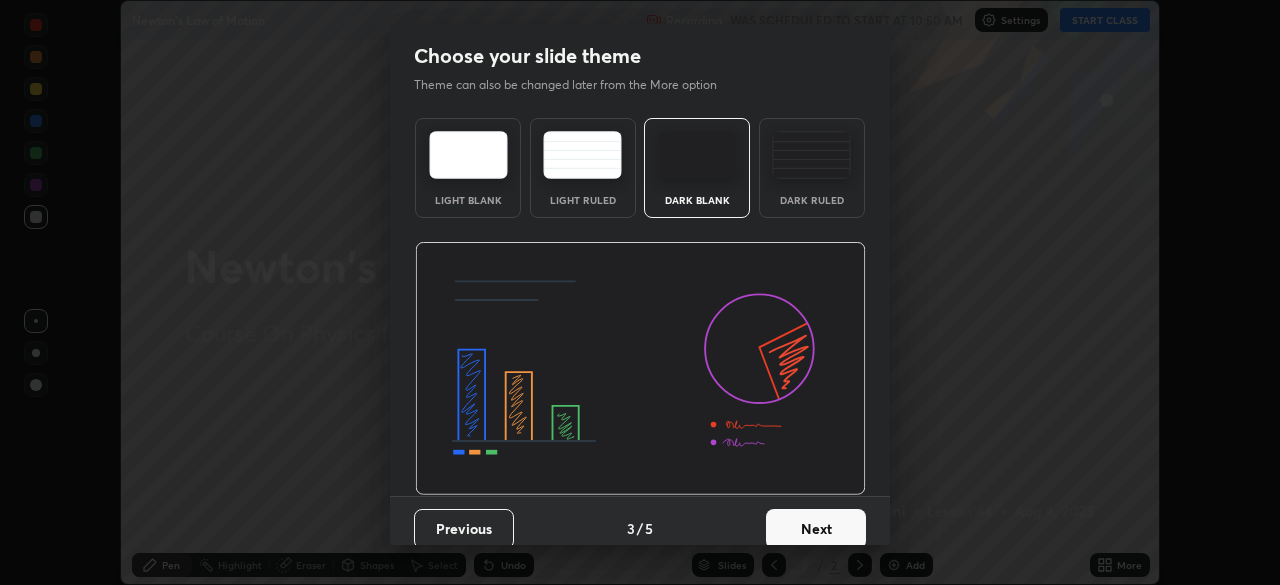 click on "Next" at bounding box center [816, 529] 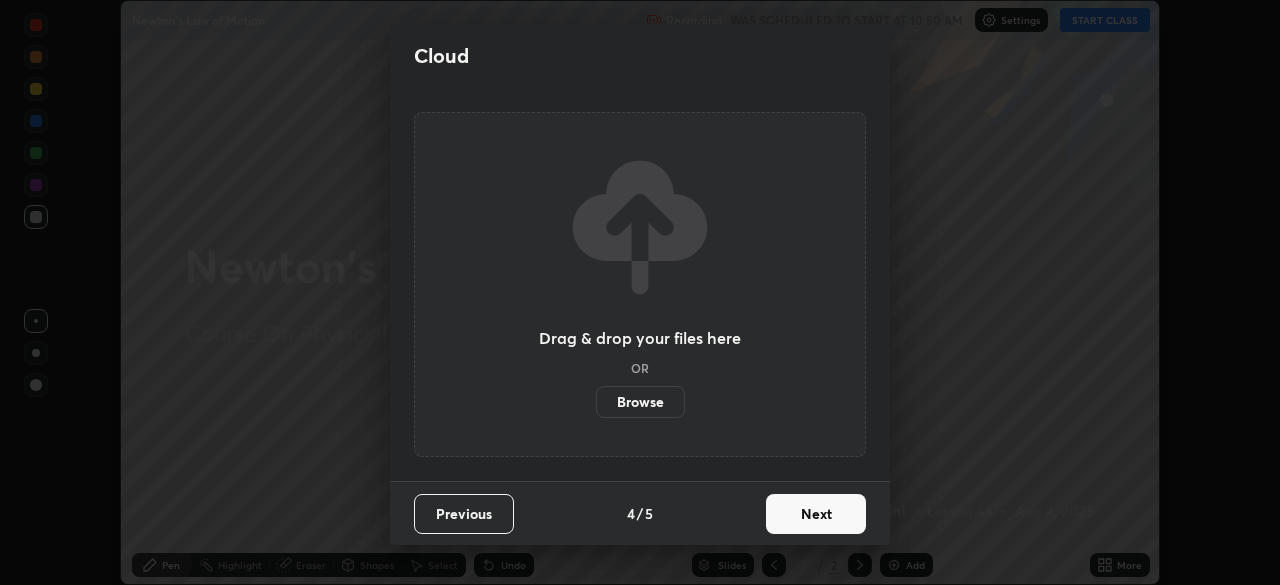 click on "Next" at bounding box center [816, 514] 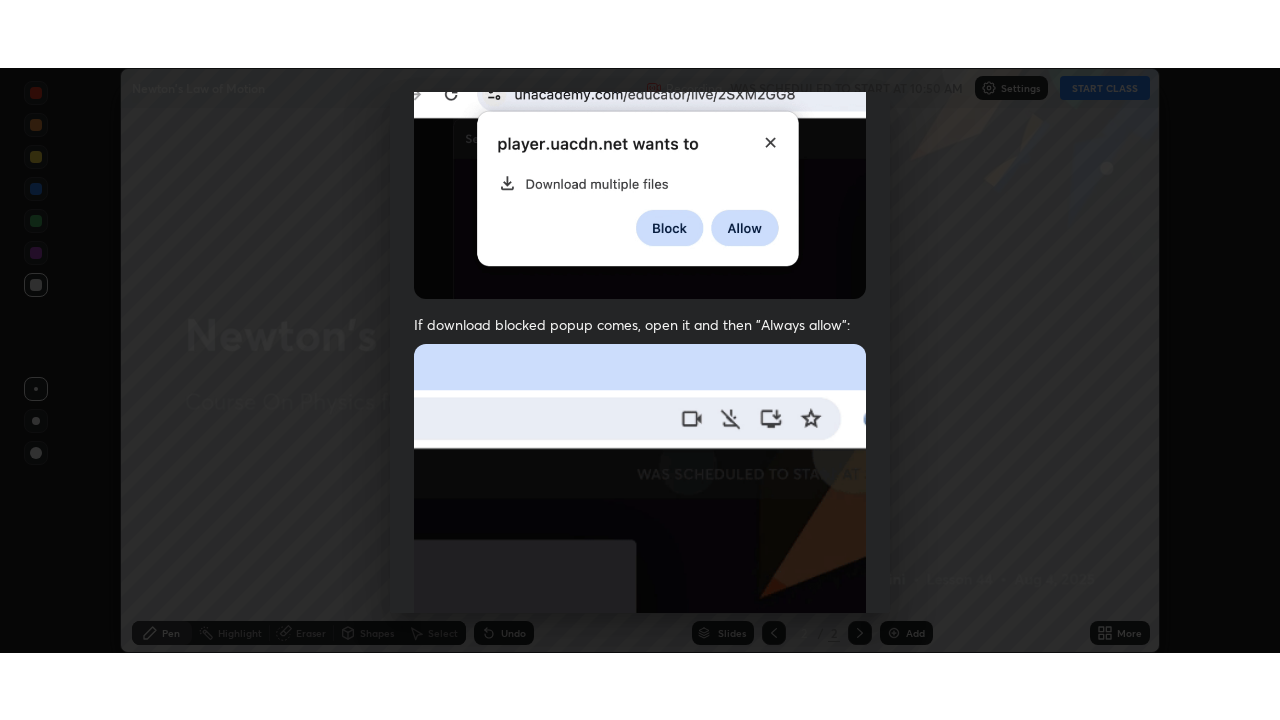 scroll, scrollTop: 479, scrollLeft: 0, axis: vertical 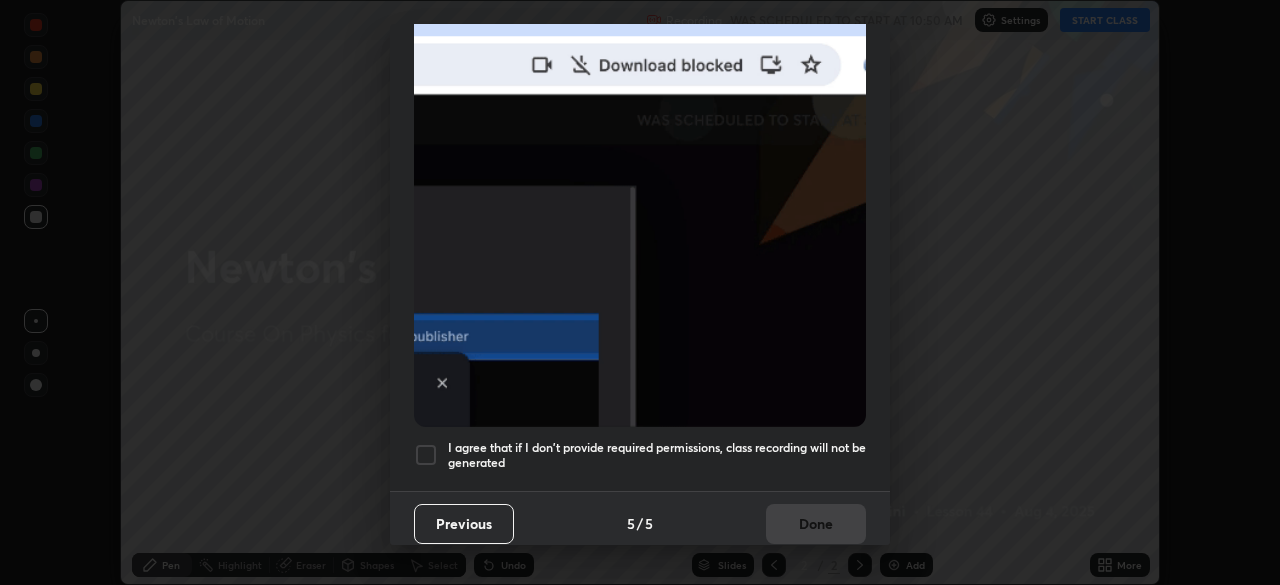 click on "Previous 5 / 5 Done" at bounding box center [640, 523] 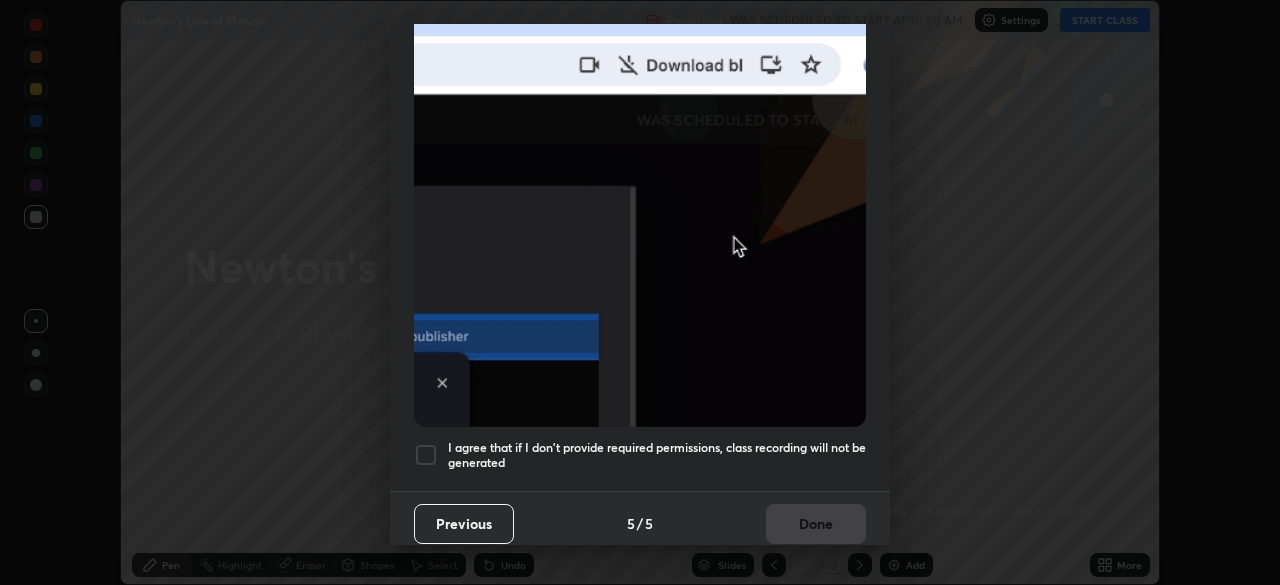 click on "I agree that if I don't provide required permissions, class recording will not be generated" at bounding box center [657, 455] 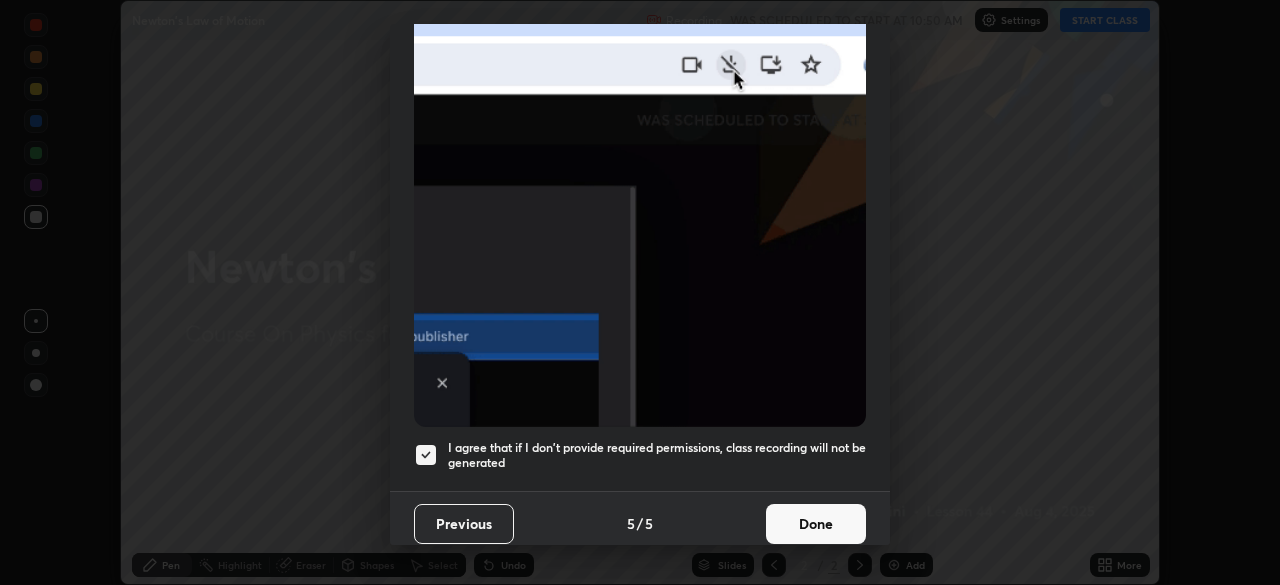 click on "Done" at bounding box center (816, 524) 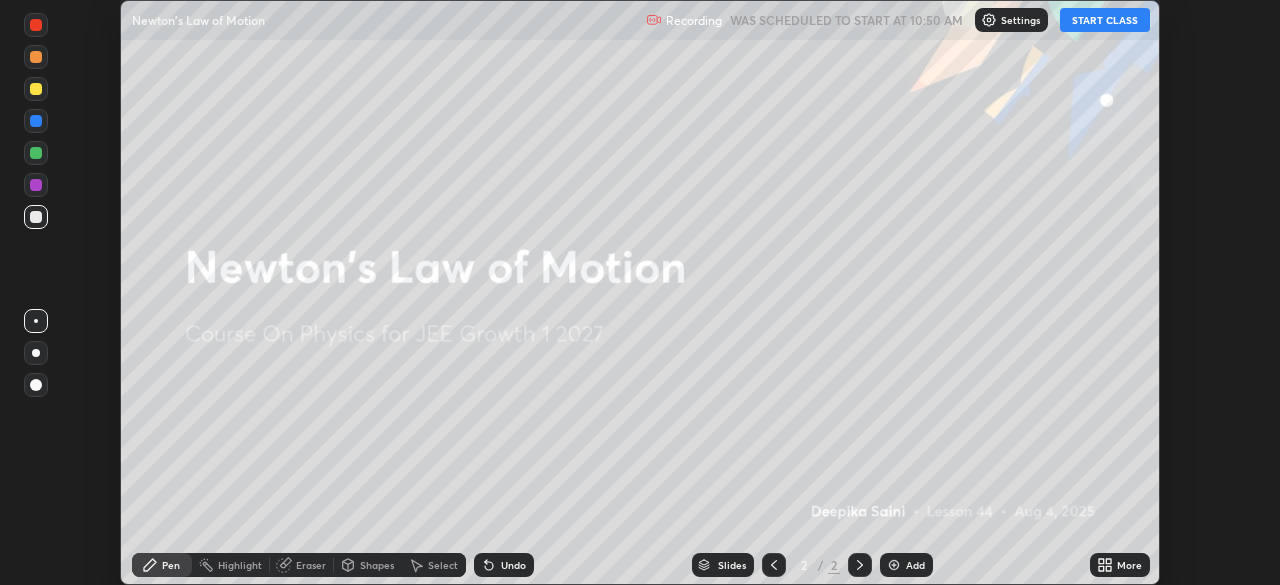 click on "START CLASS" at bounding box center (1105, 20) 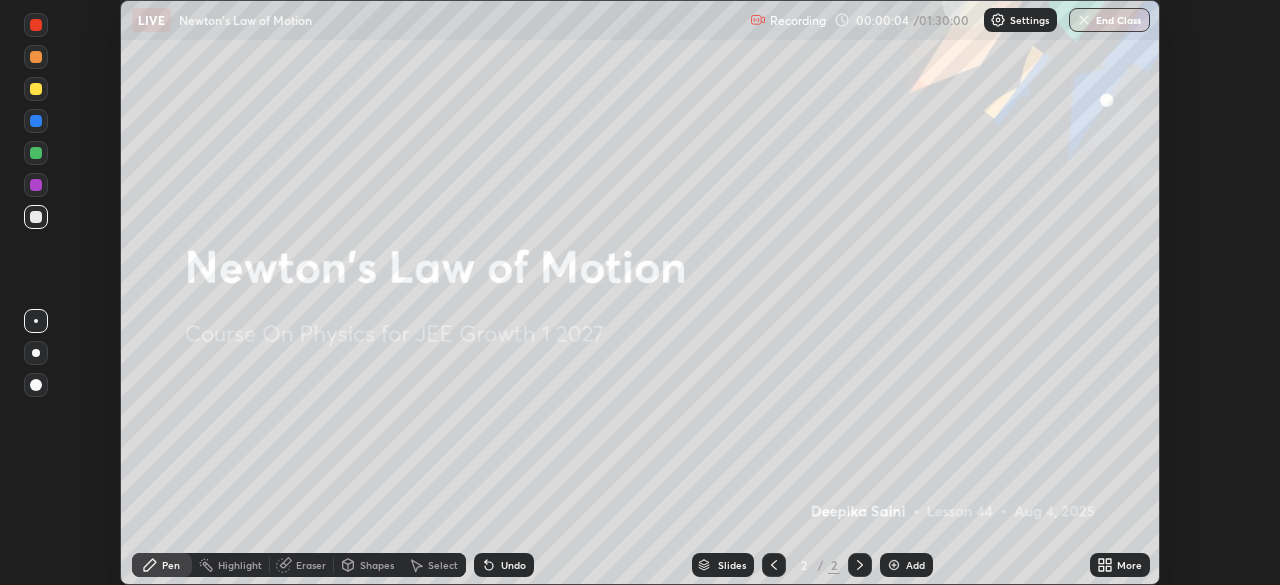 click on "More" at bounding box center [1129, 565] 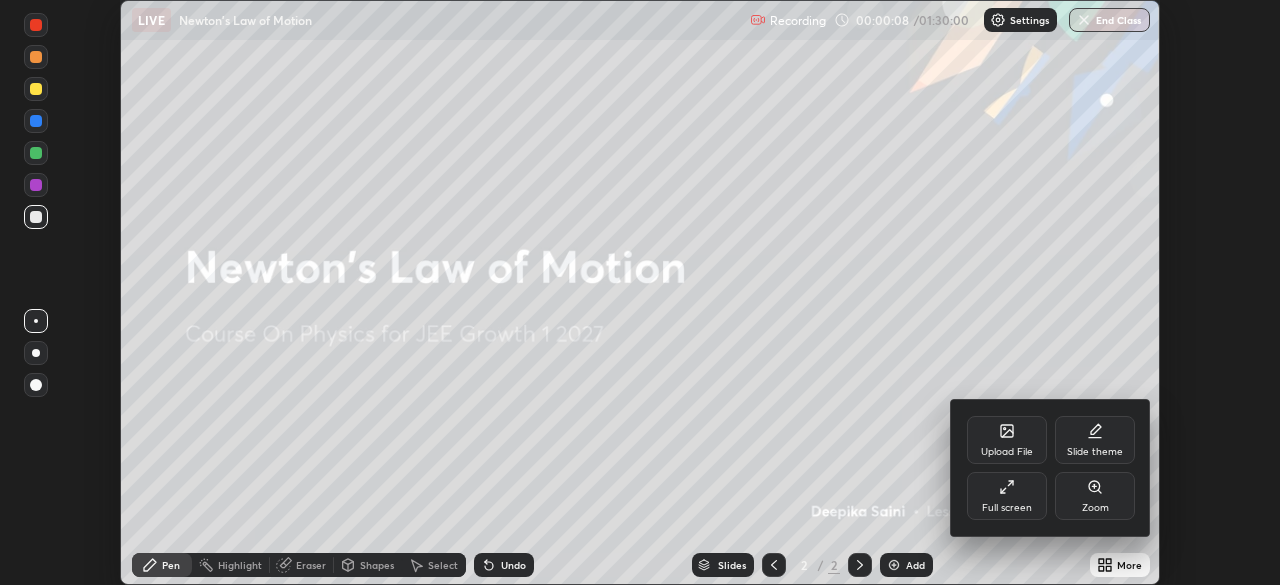 click on "Full screen" at bounding box center [1007, 508] 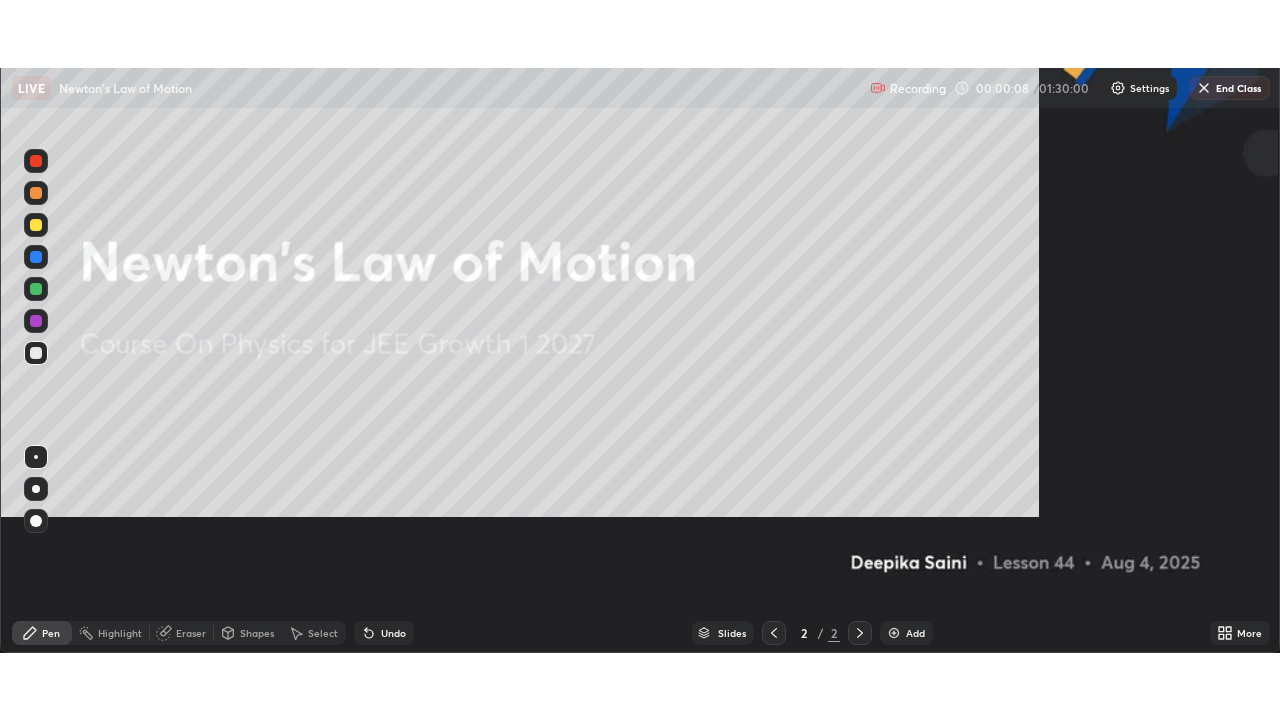 scroll, scrollTop: 99280, scrollLeft: 98720, axis: both 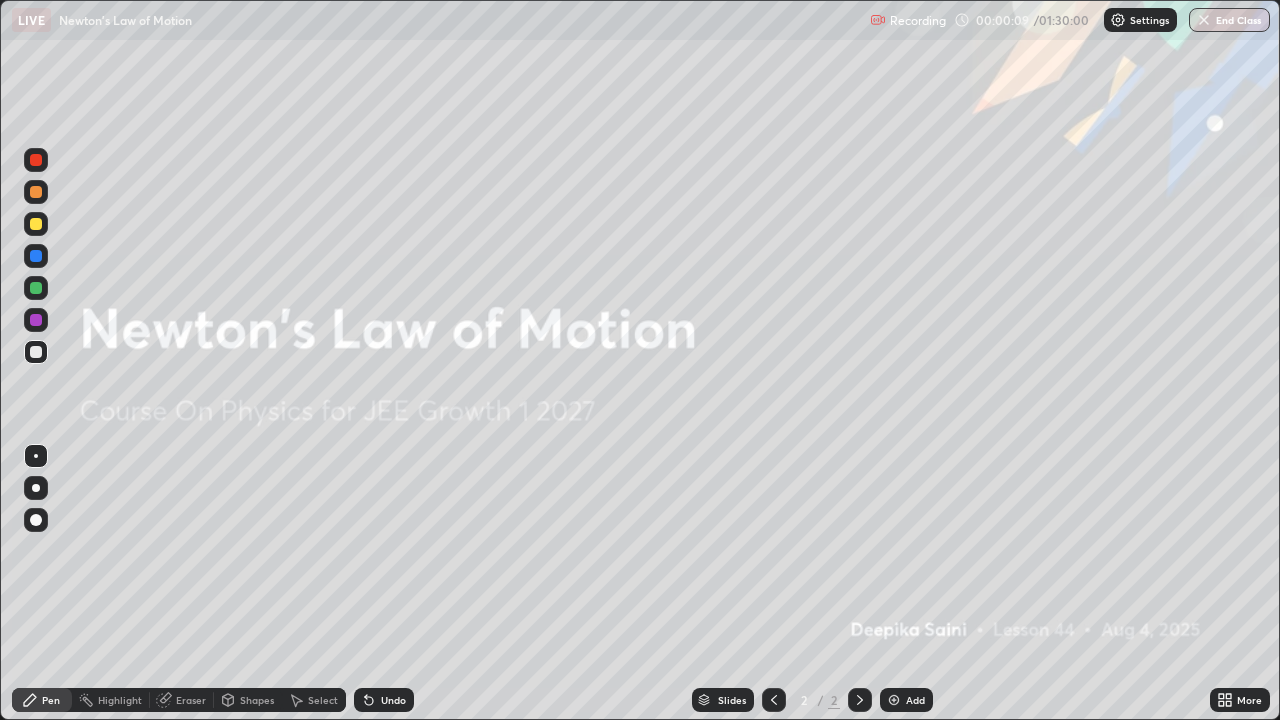 click 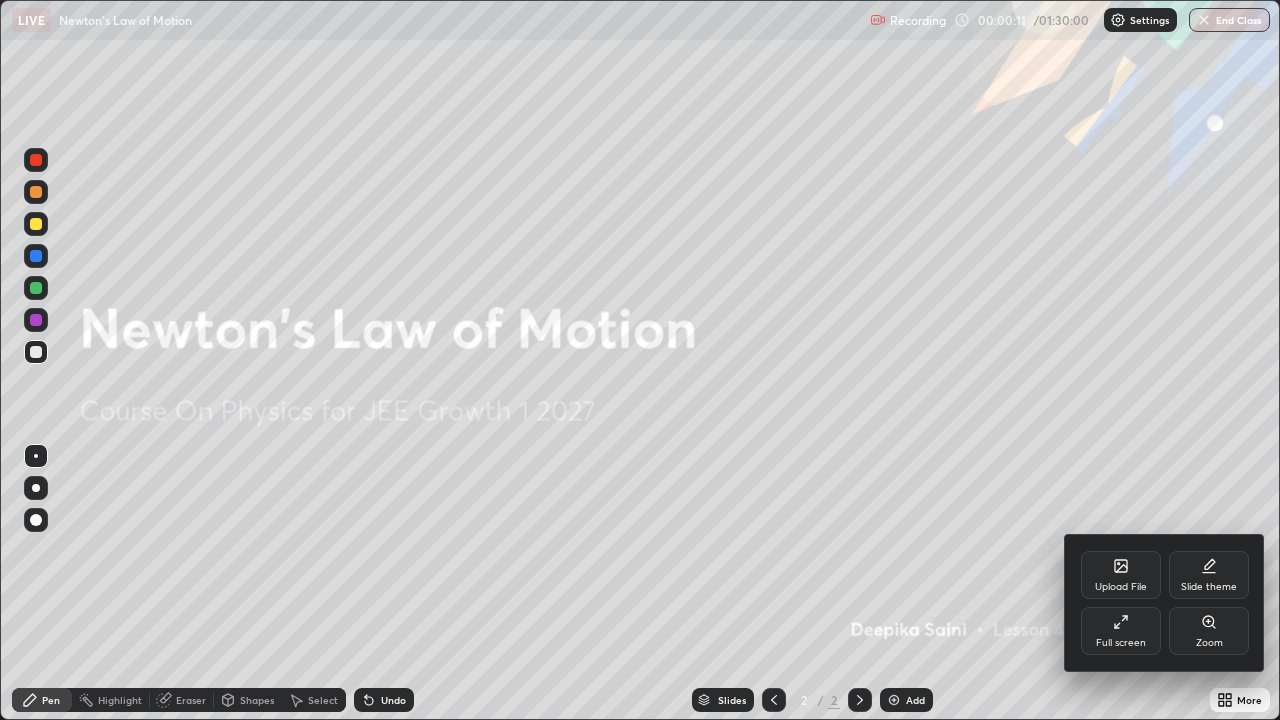 click at bounding box center (640, 360) 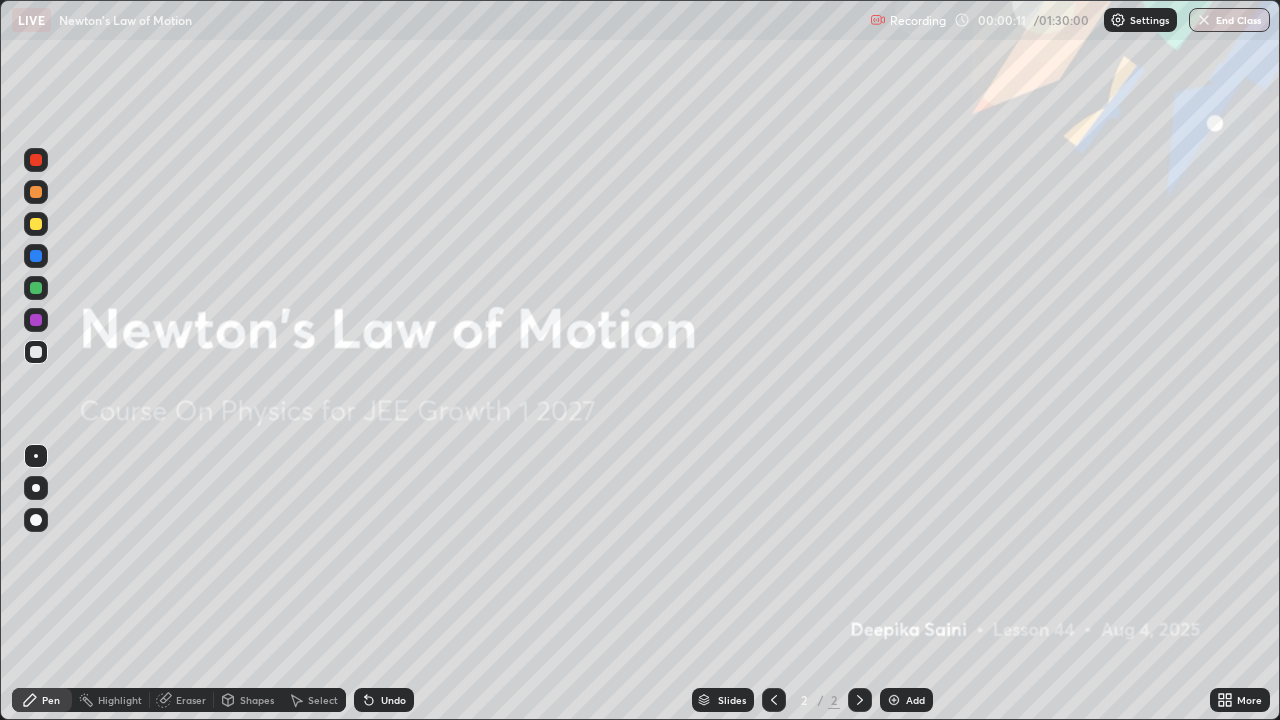 click on "Add" at bounding box center [915, 700] 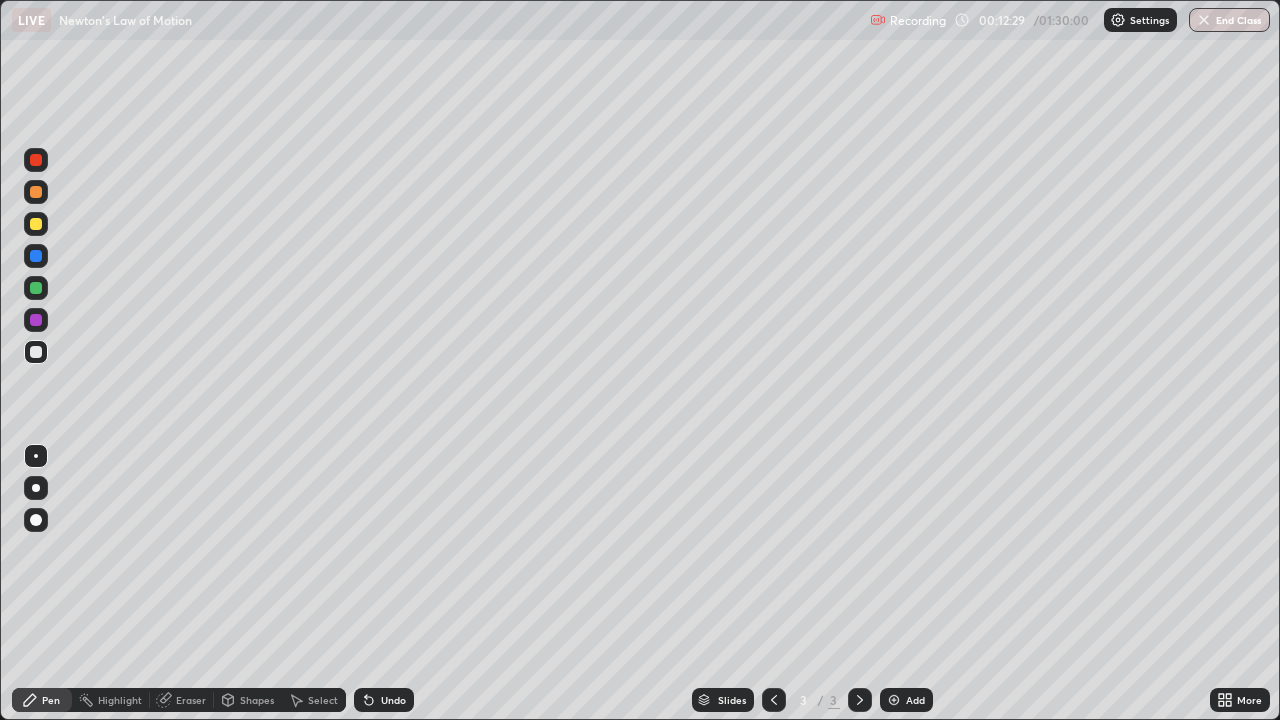 click at bounding box center (36, 488) 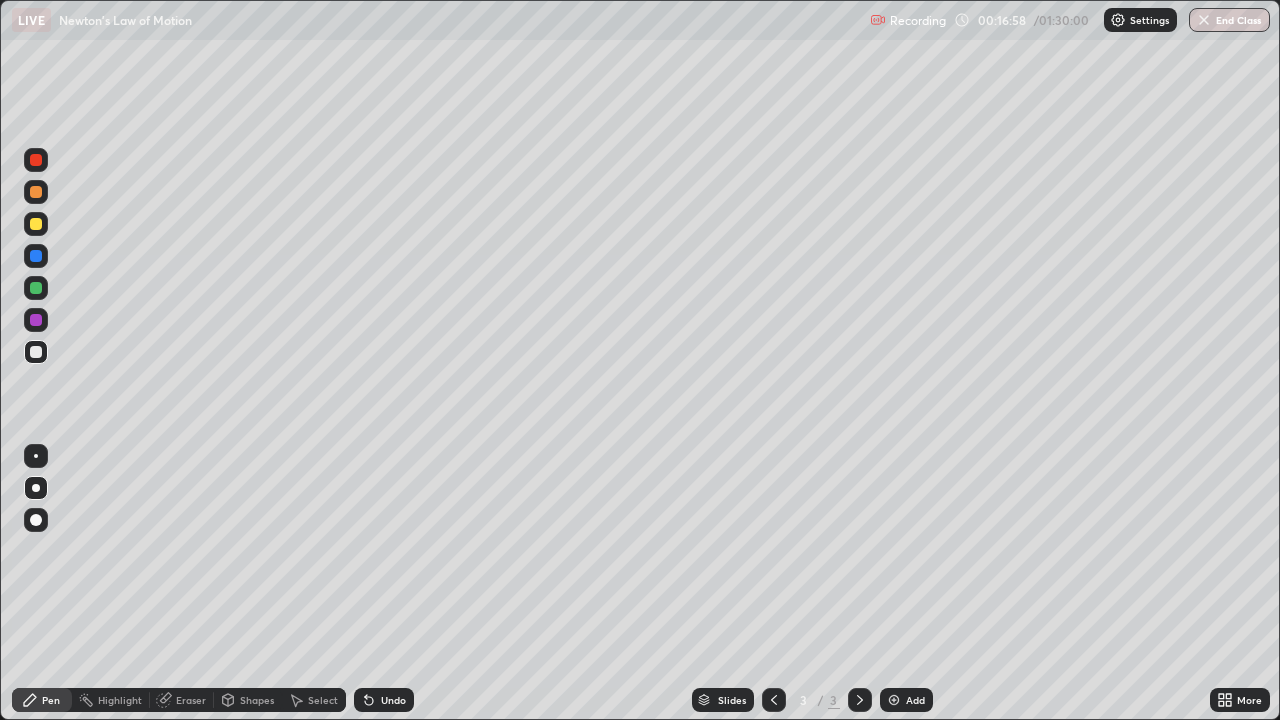 click at bounding box center (149, 700) 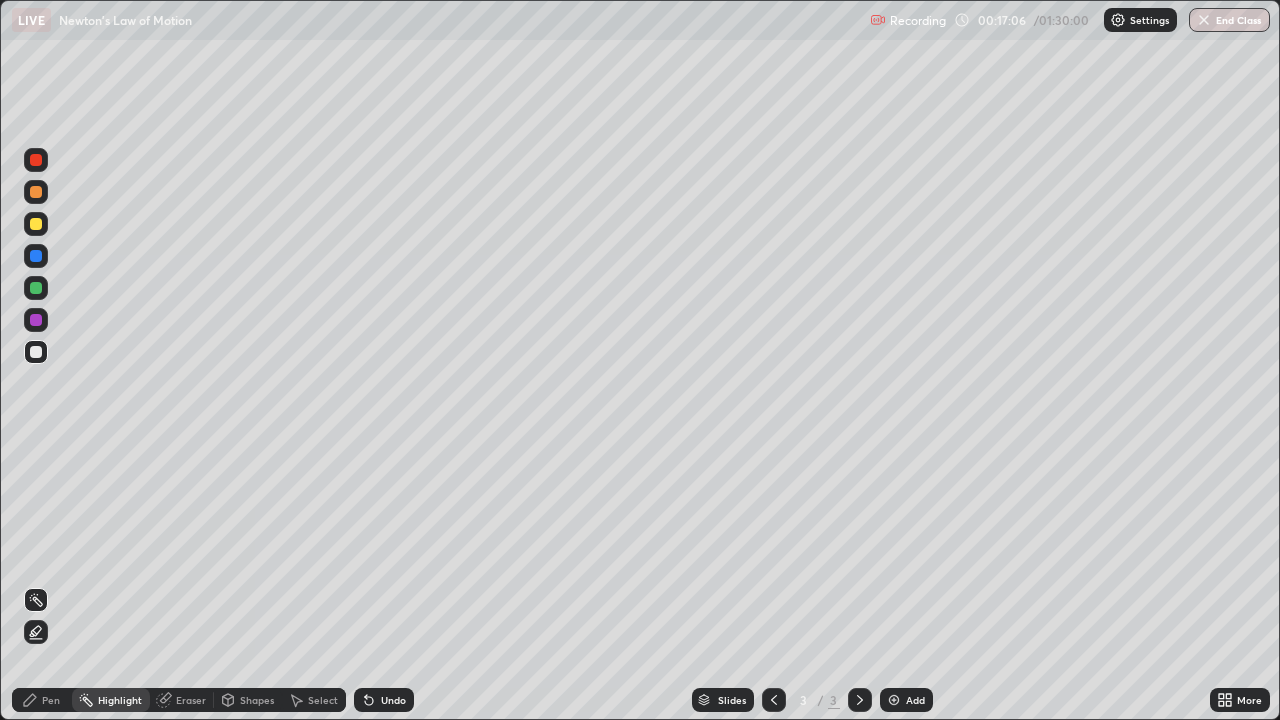 click on "Pen" at bounding box center [51, 700] 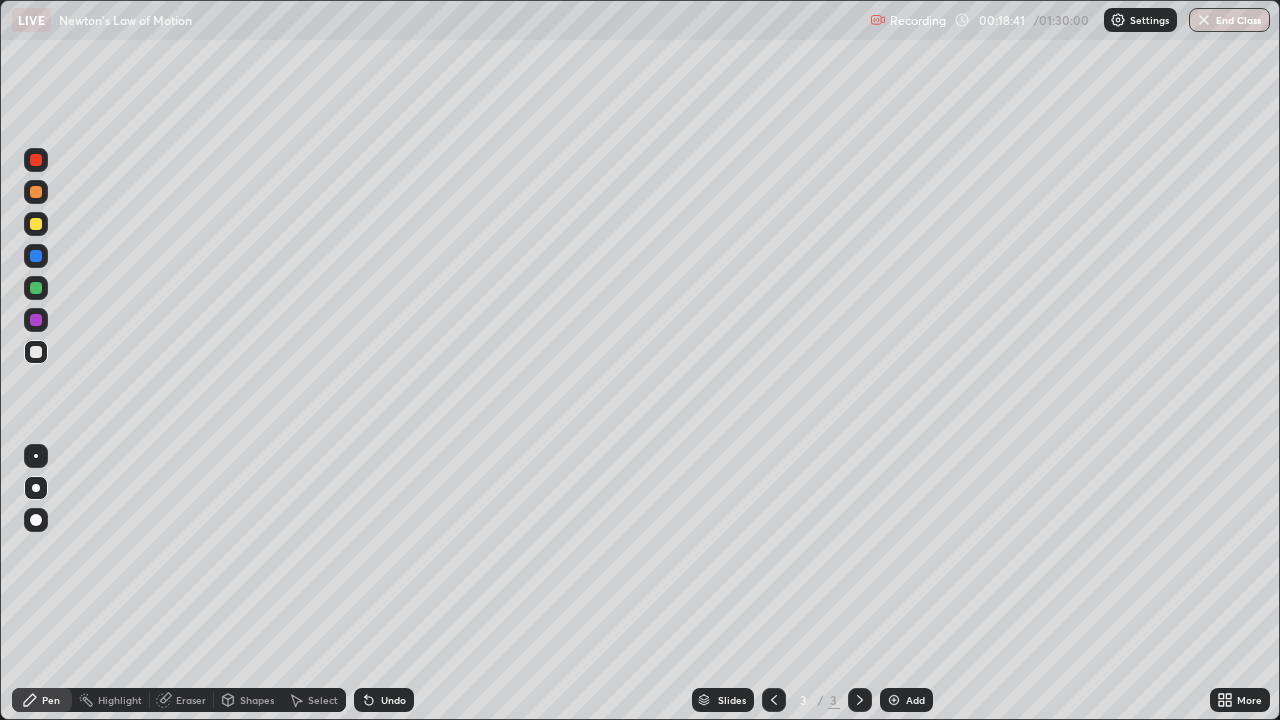 click at bounding box center [894, 700] 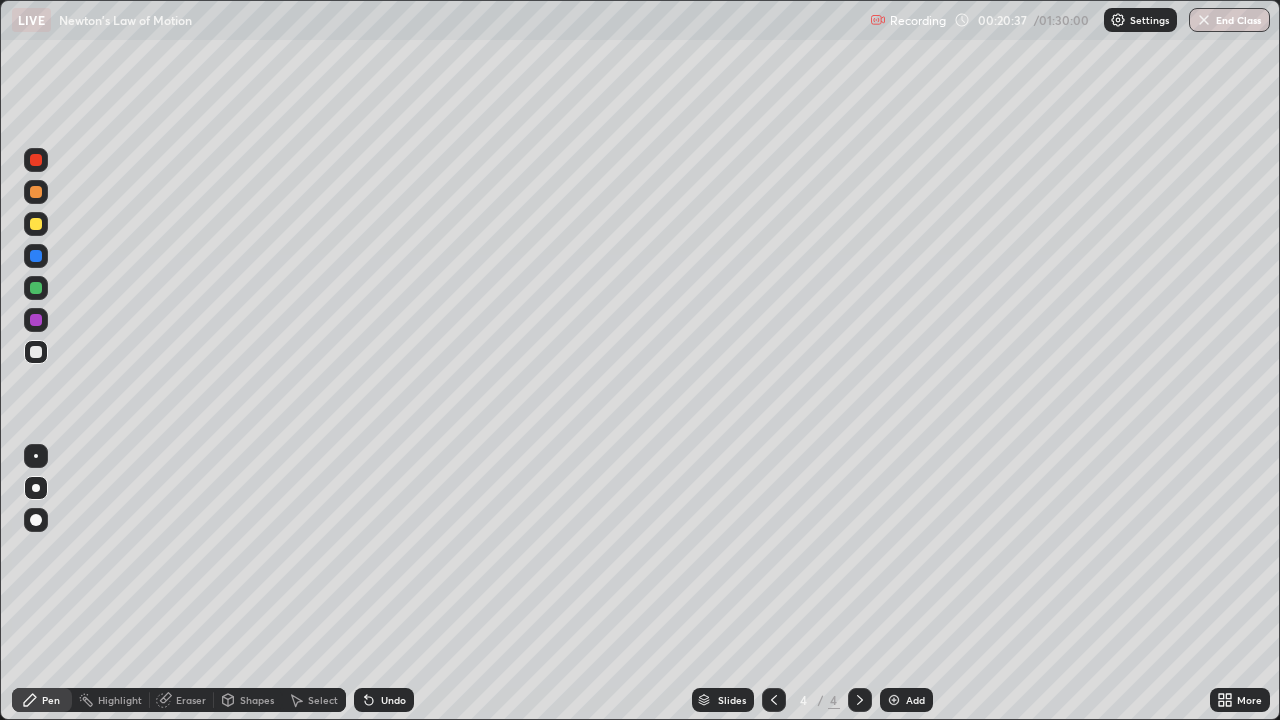 click on "Add" at bounding box center [906, 700] 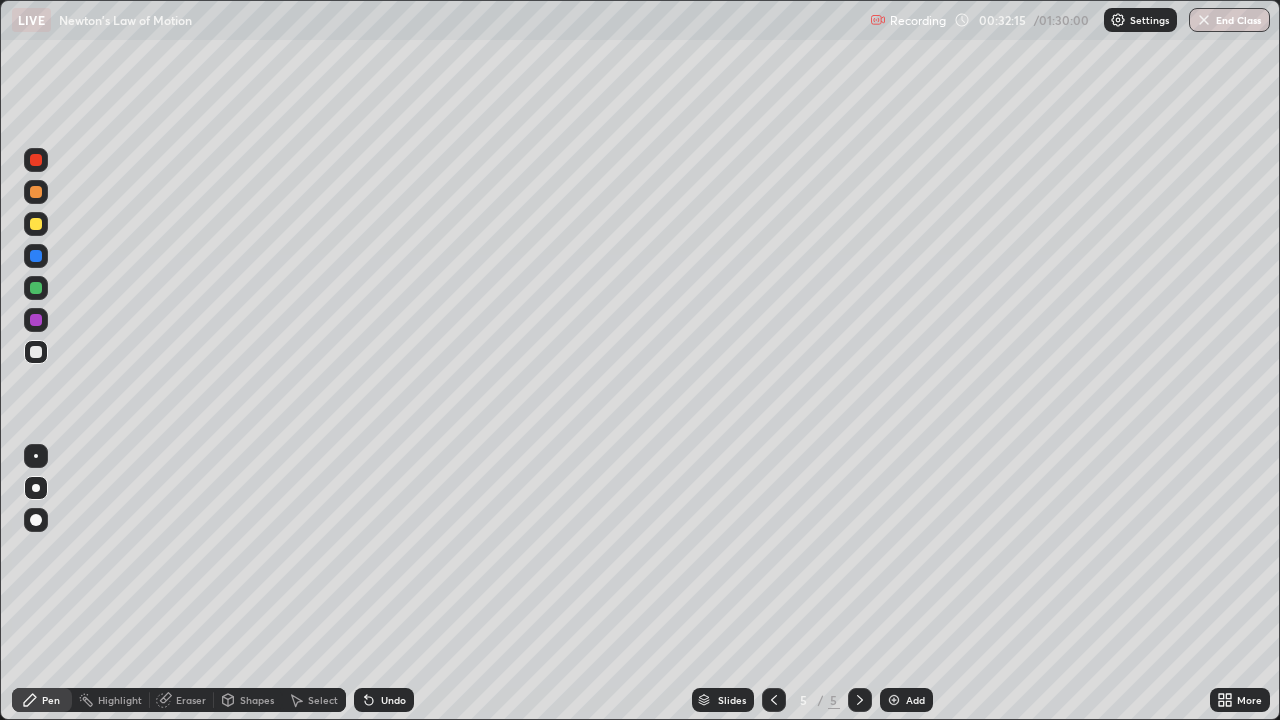 click 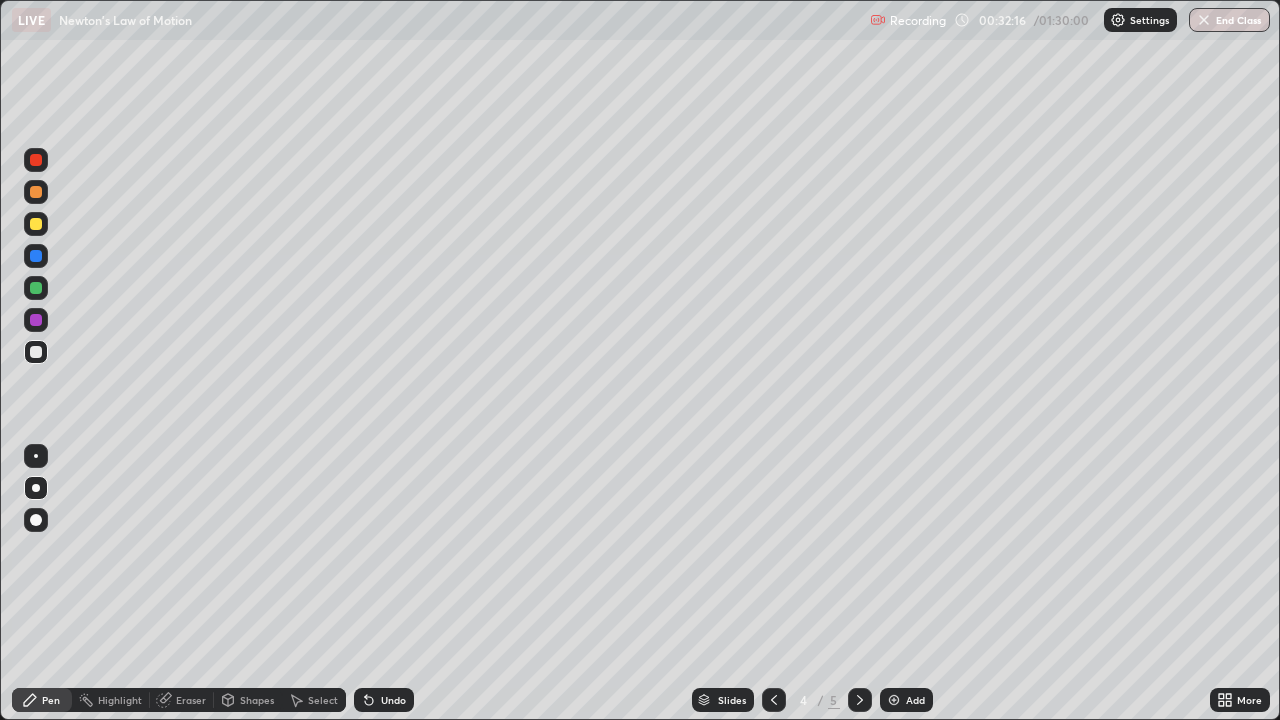 click 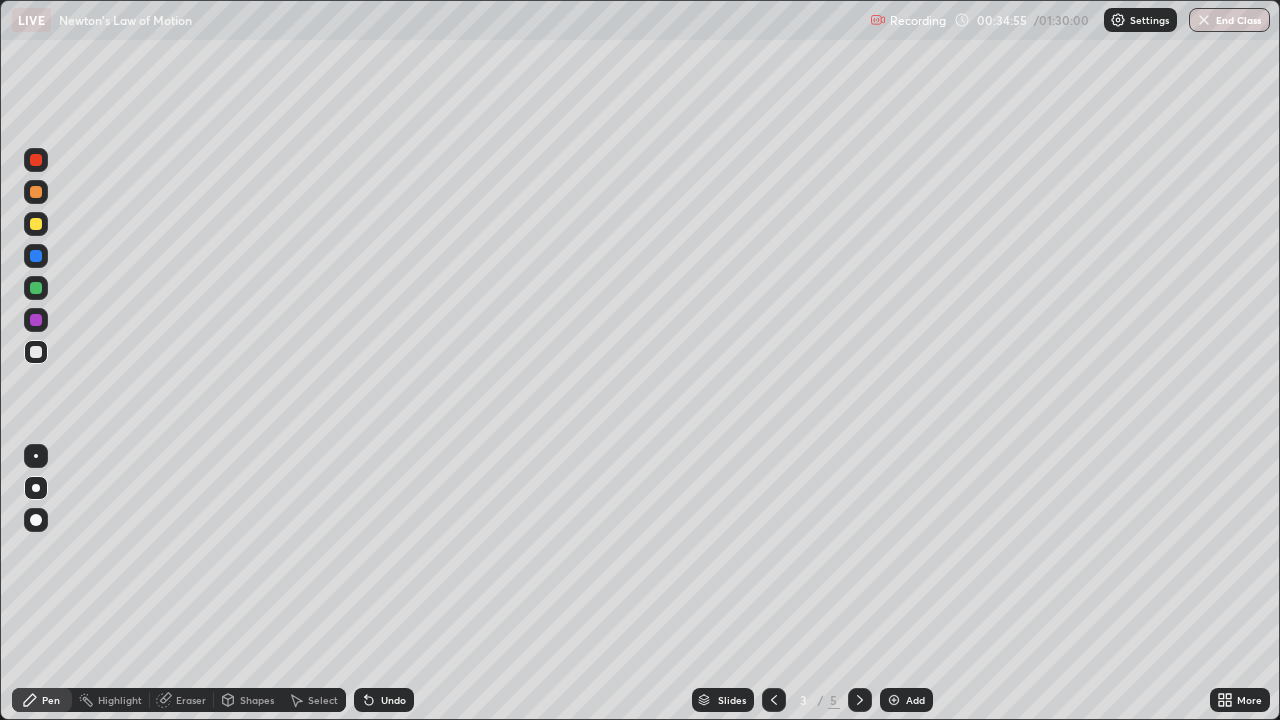 click at bounding box center (860, 700) 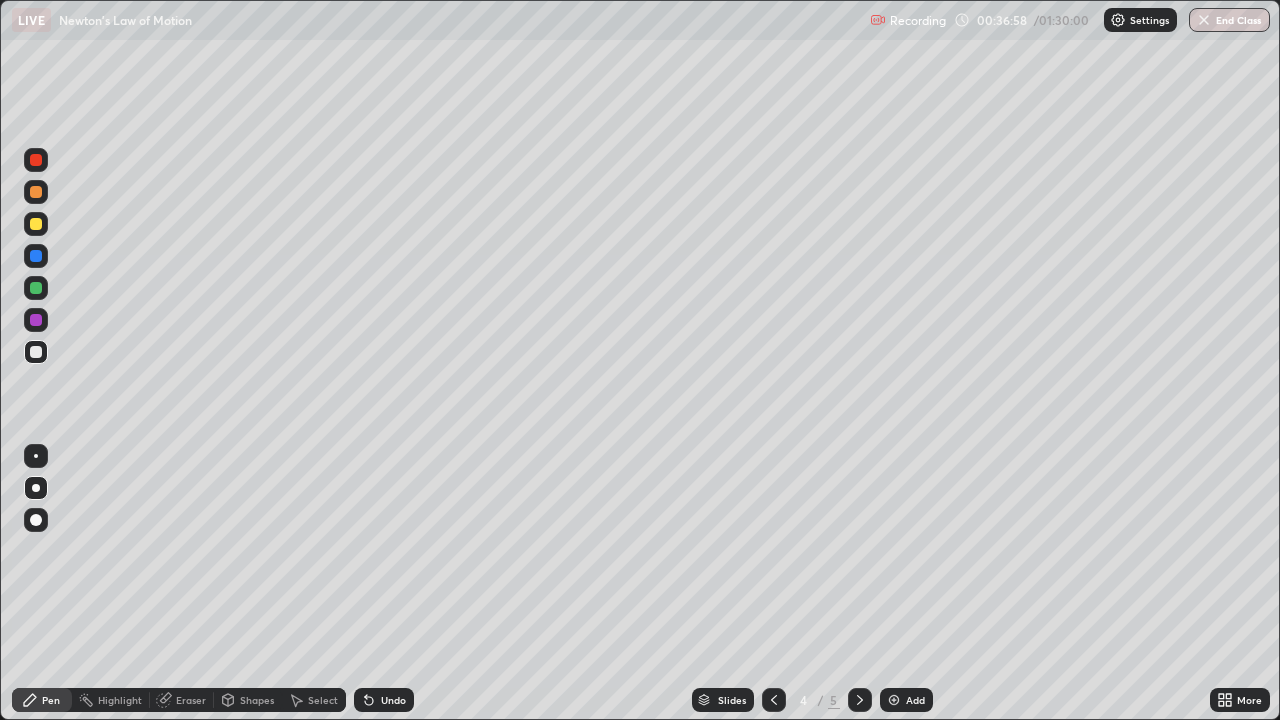 click at bounding box center [860, 700] 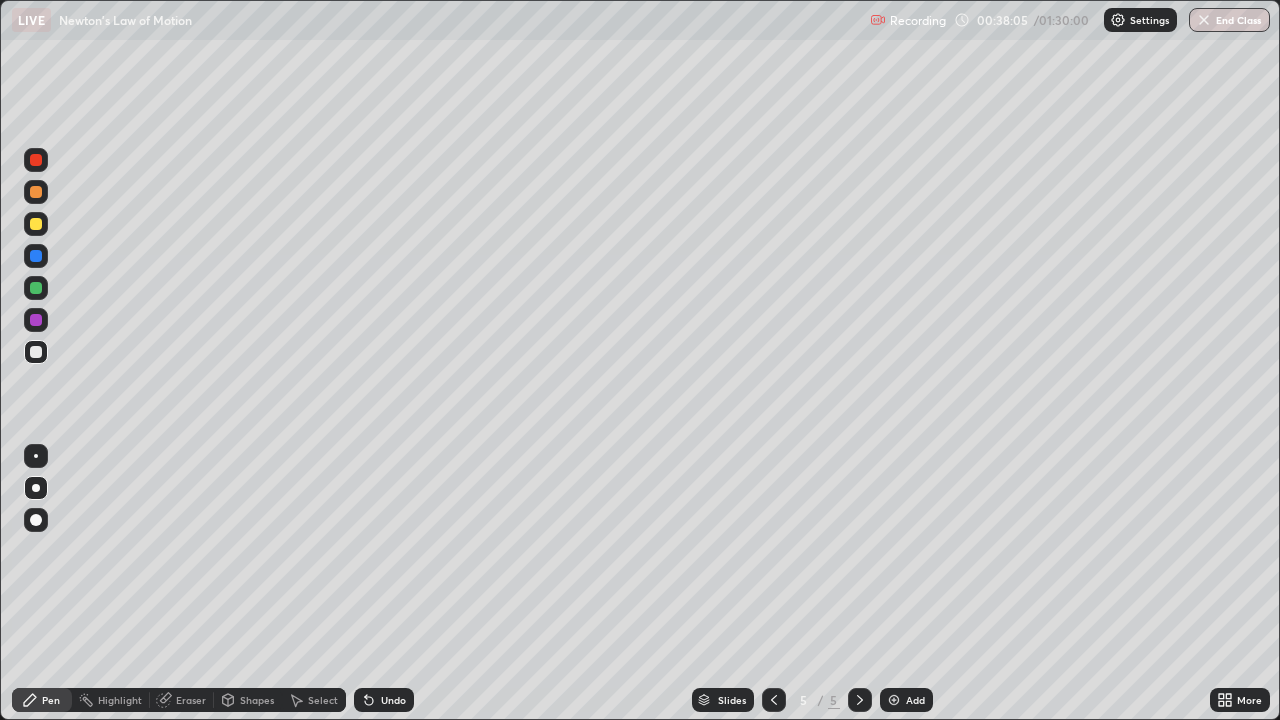 click on "Eraser" at bounding box center [191, 700] 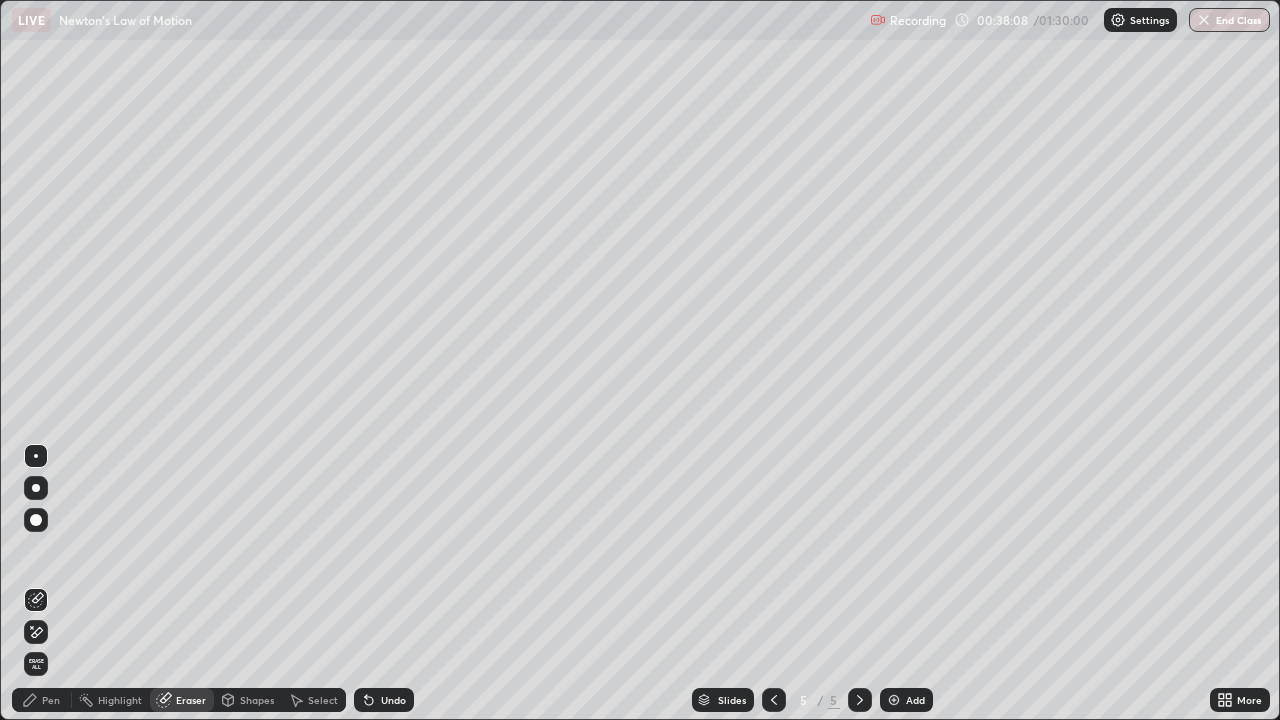 click on "Erase all" at bounding box center [36, 664] 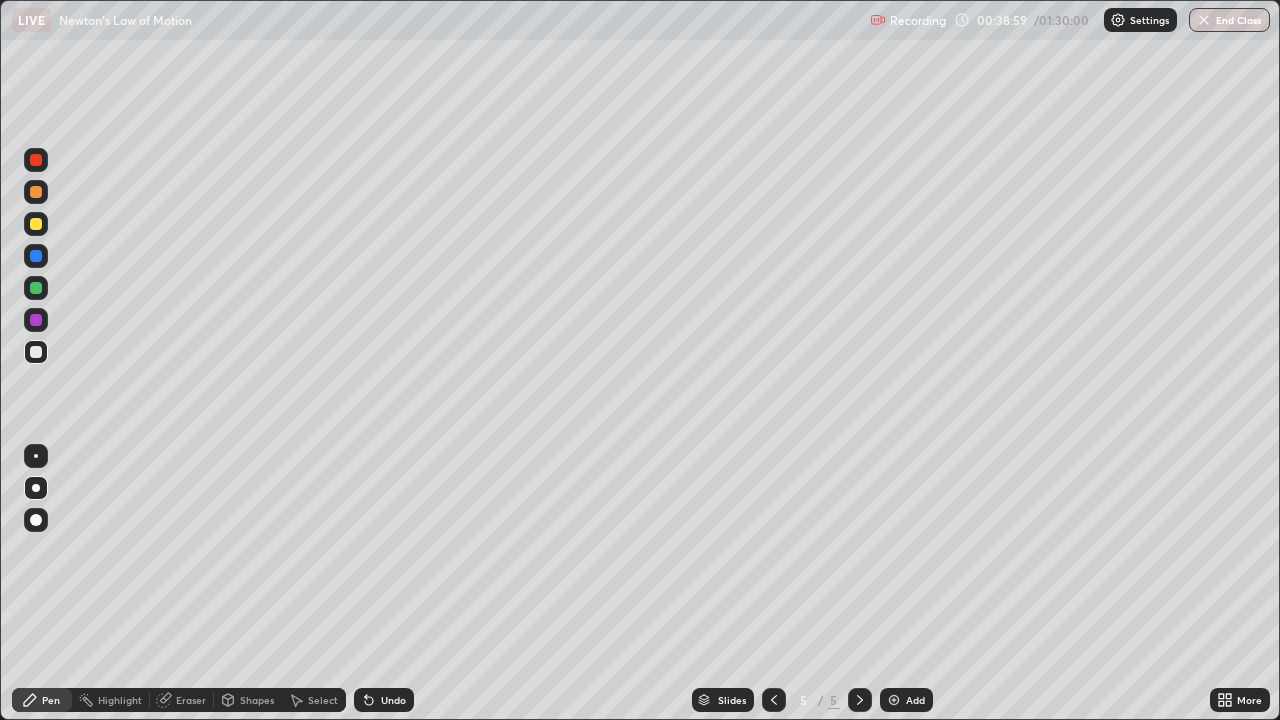 click at bounding box center [36, 320] 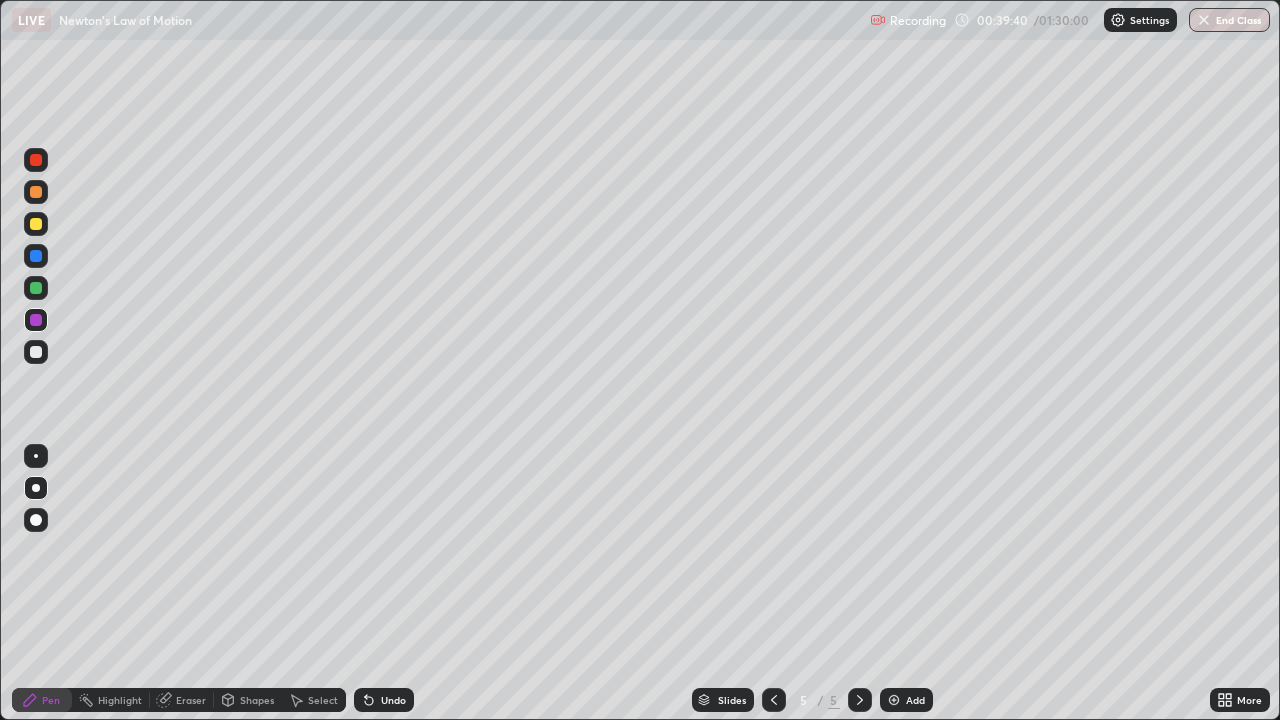 click at bounding box center [36, 288] 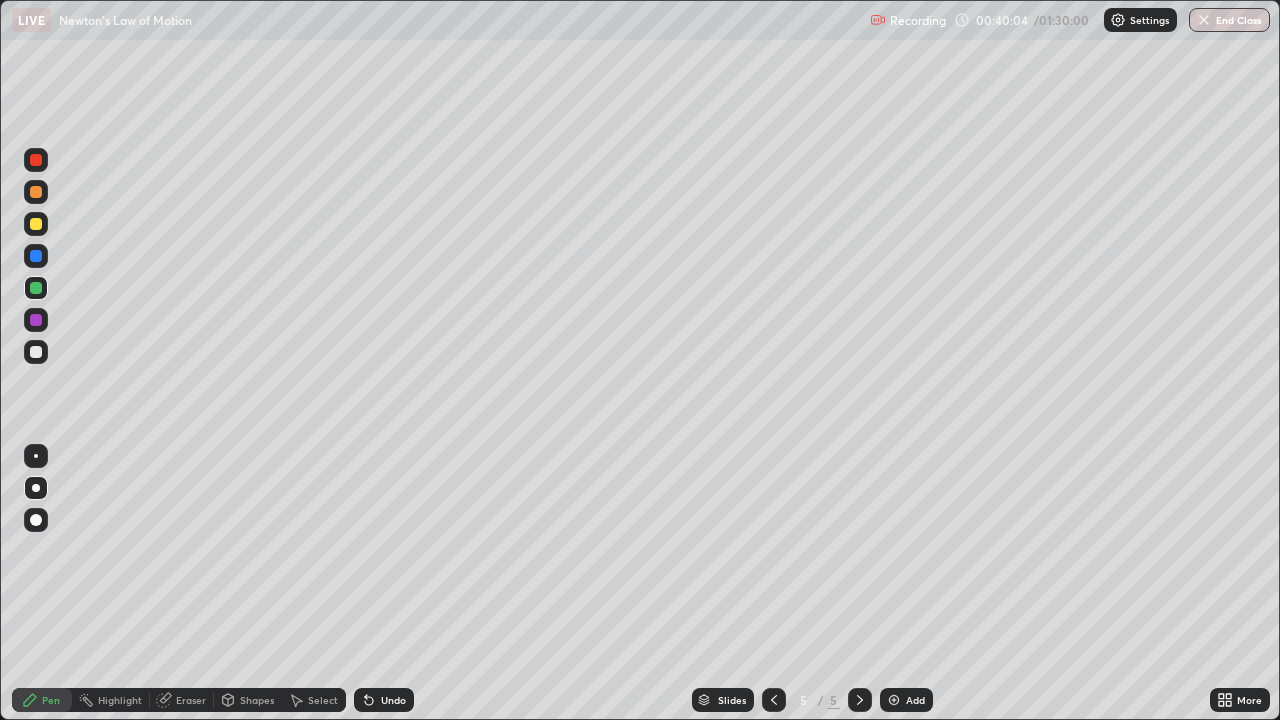 click at bounding box center (36, 224) 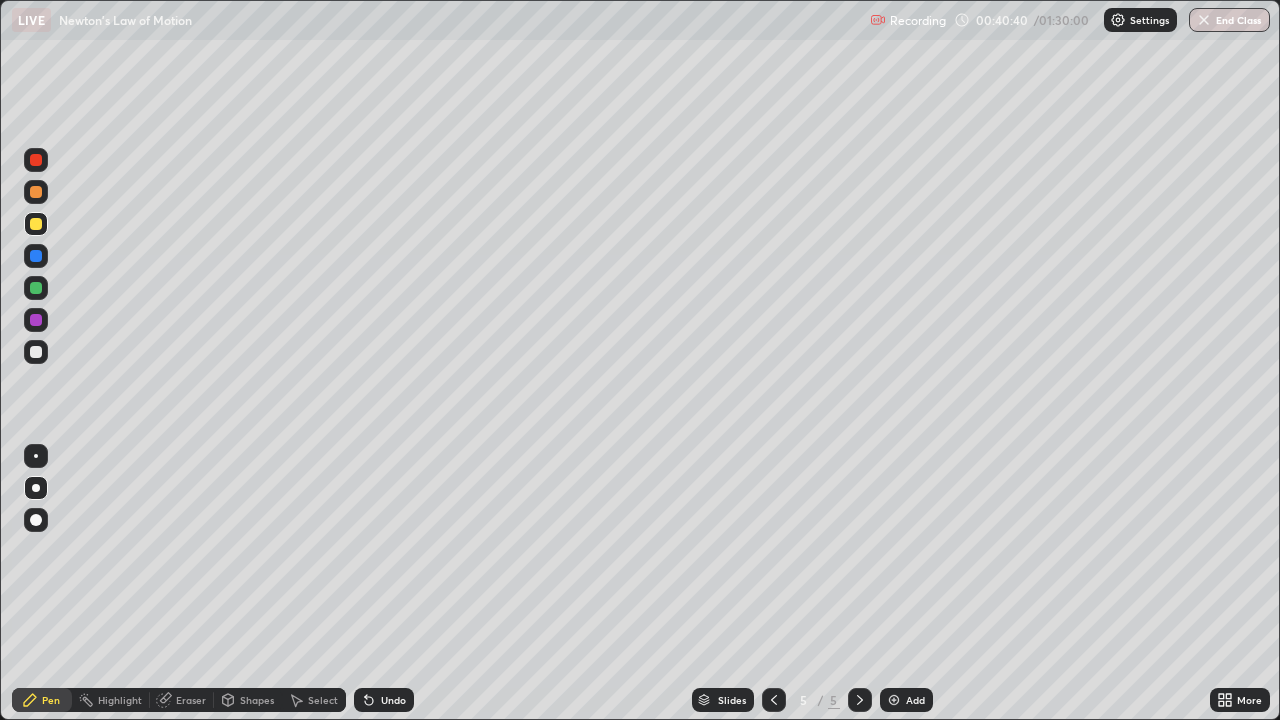 click at bounding box center [894, 700] 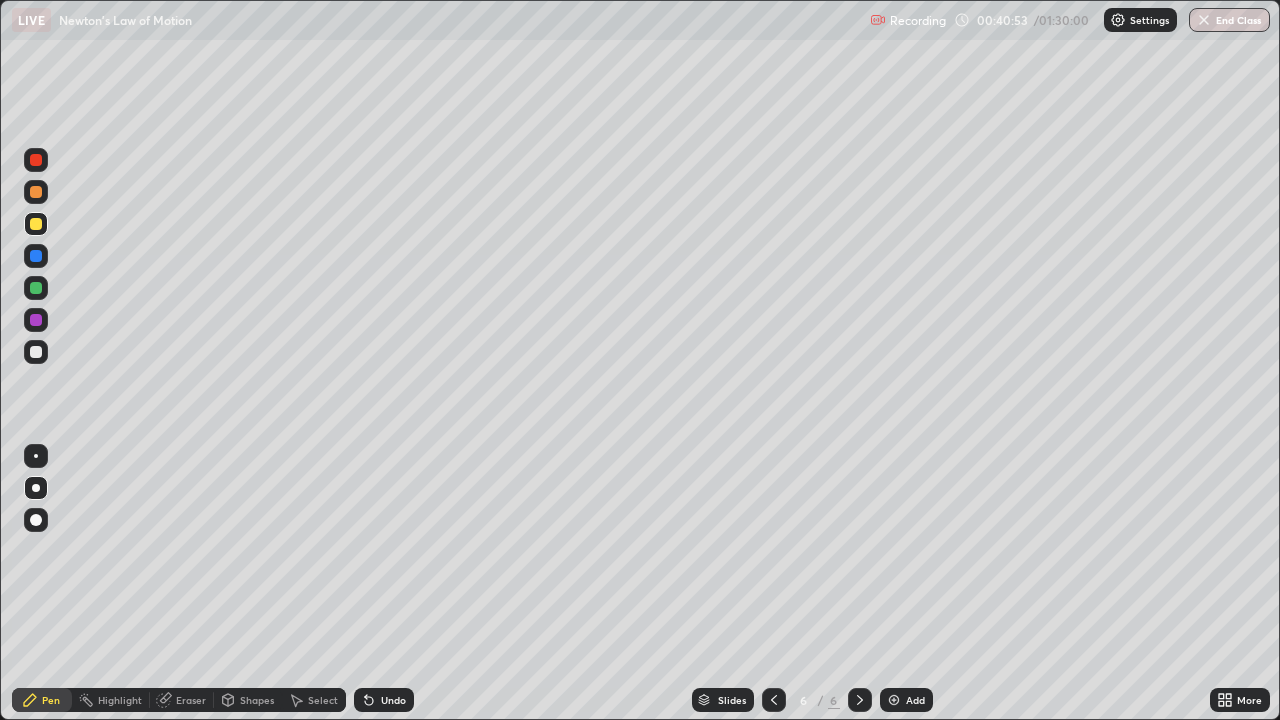 click 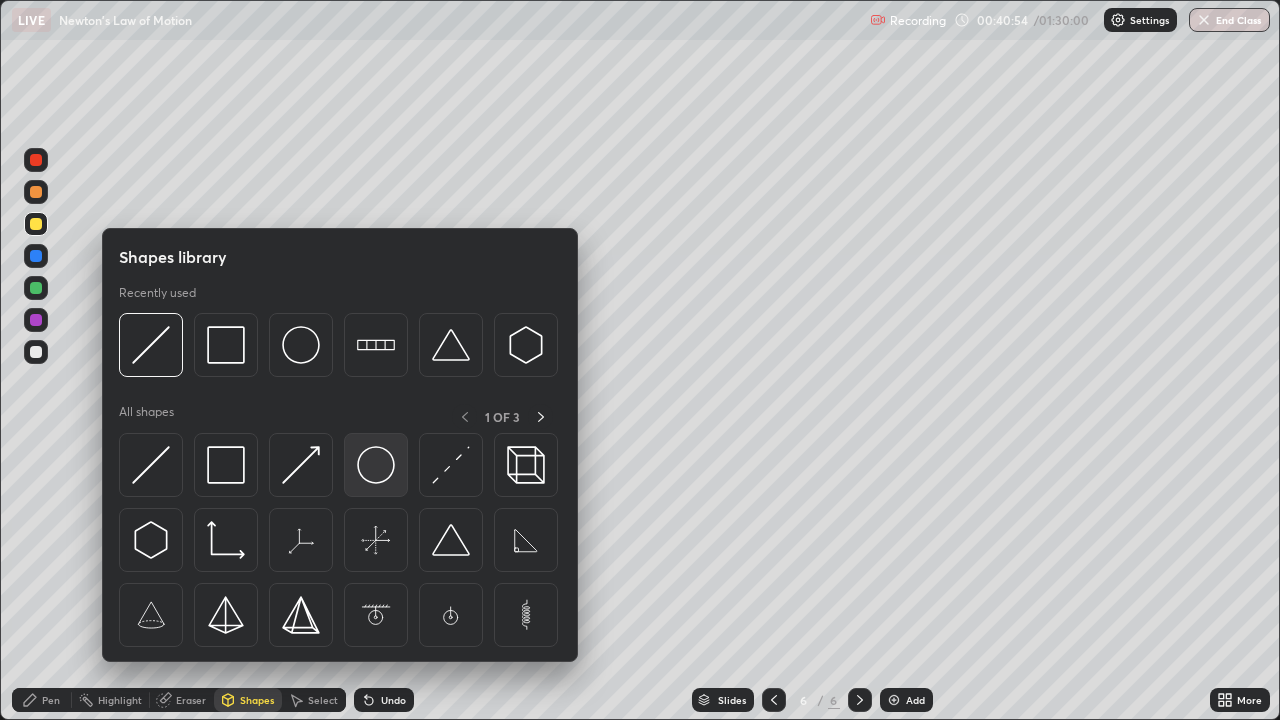 click at bounding box center (376, 465) 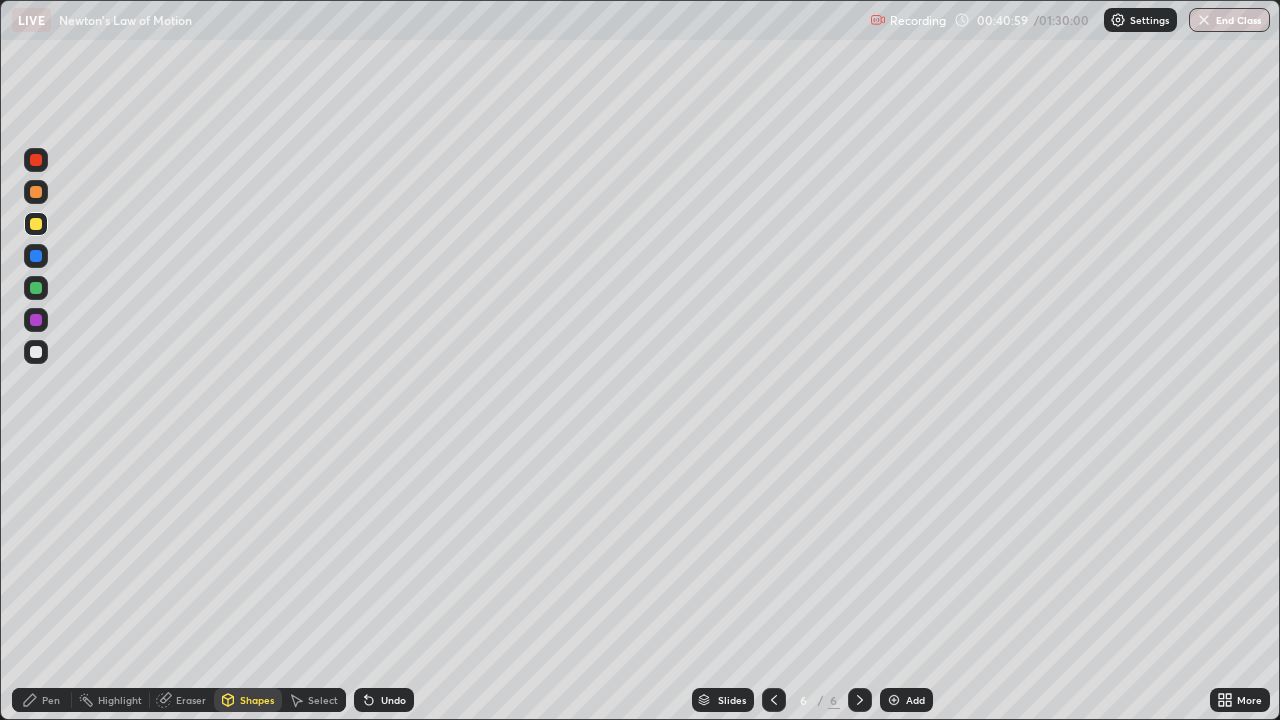 click on "Select" at bounding box center [323, 700] 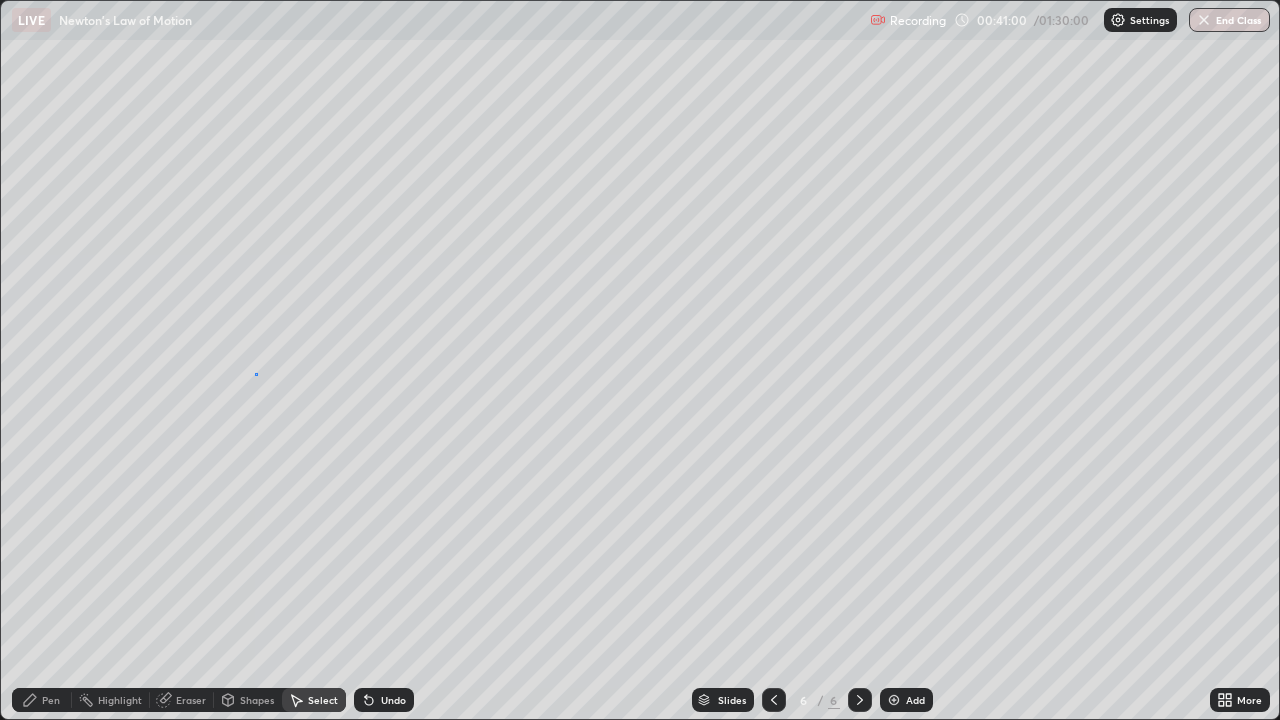click on "0 ° Undo Copy Duplicate Duplicate to new slide Delete" at bounding box center (640, 360) 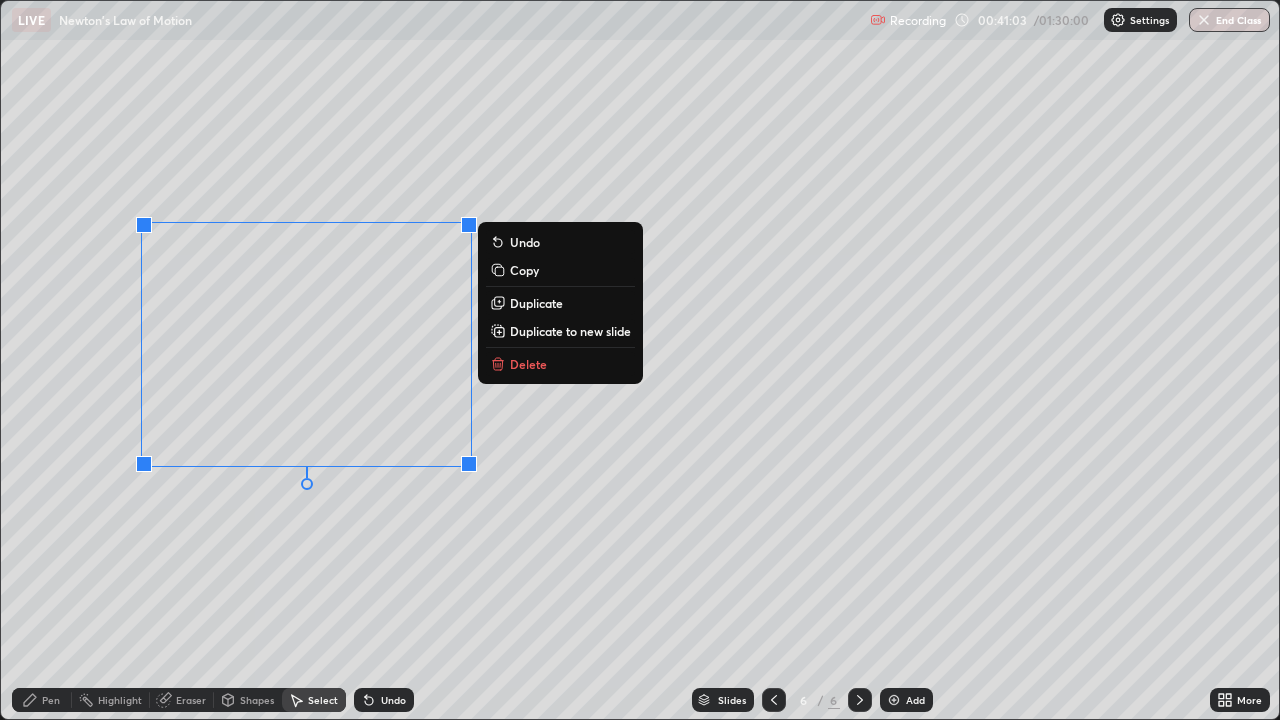 click on "0 ° Undo Copy Duplicate Duplicate to new slide Delete" at bounding box center [640, 360] 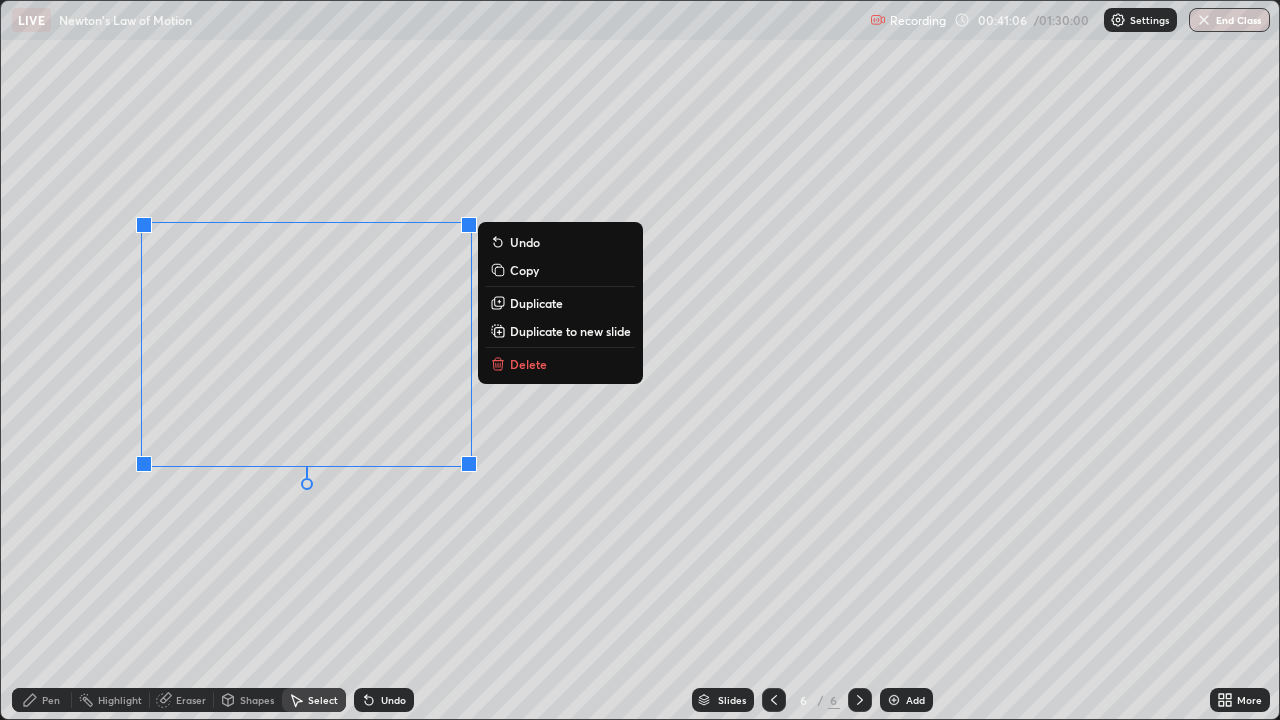 click on "0 ° Undo Copy Duplicate Duplicate to new slide Delete" at bounding box center (640, 360) 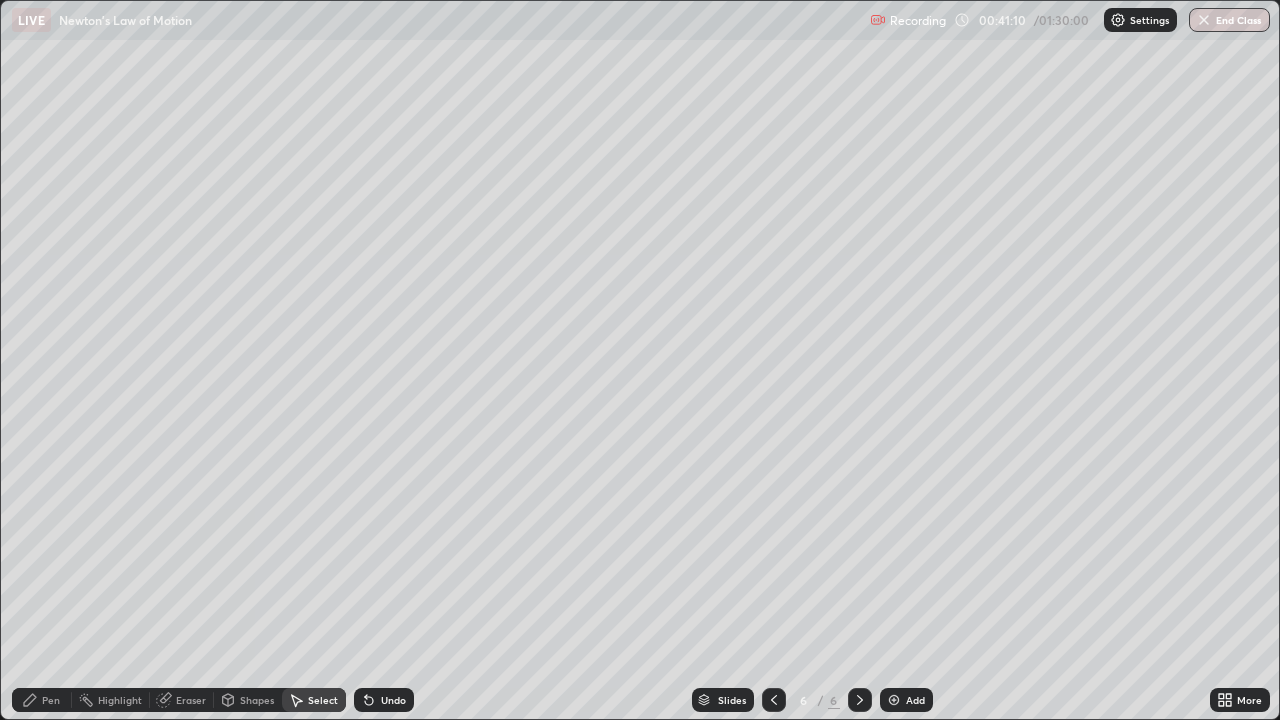click on "Undo" at bounding box center [393, 700] 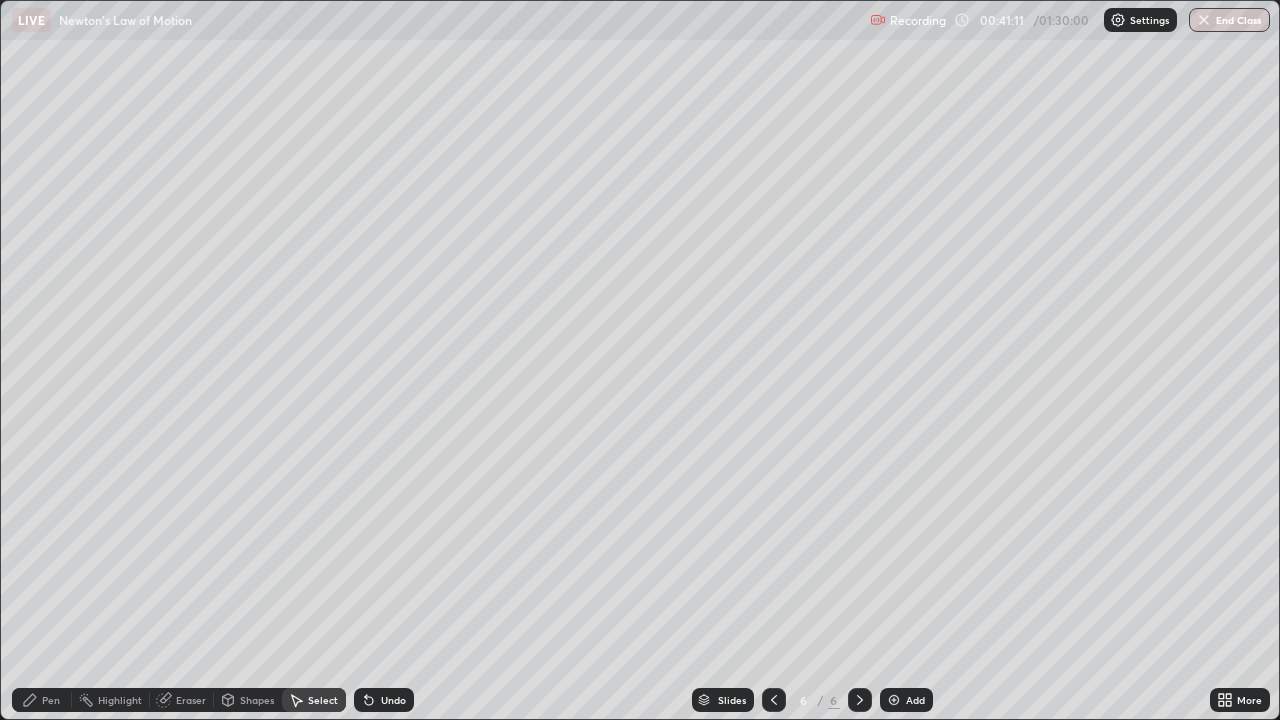 click on "Undo" at bounding box center [384, 700] 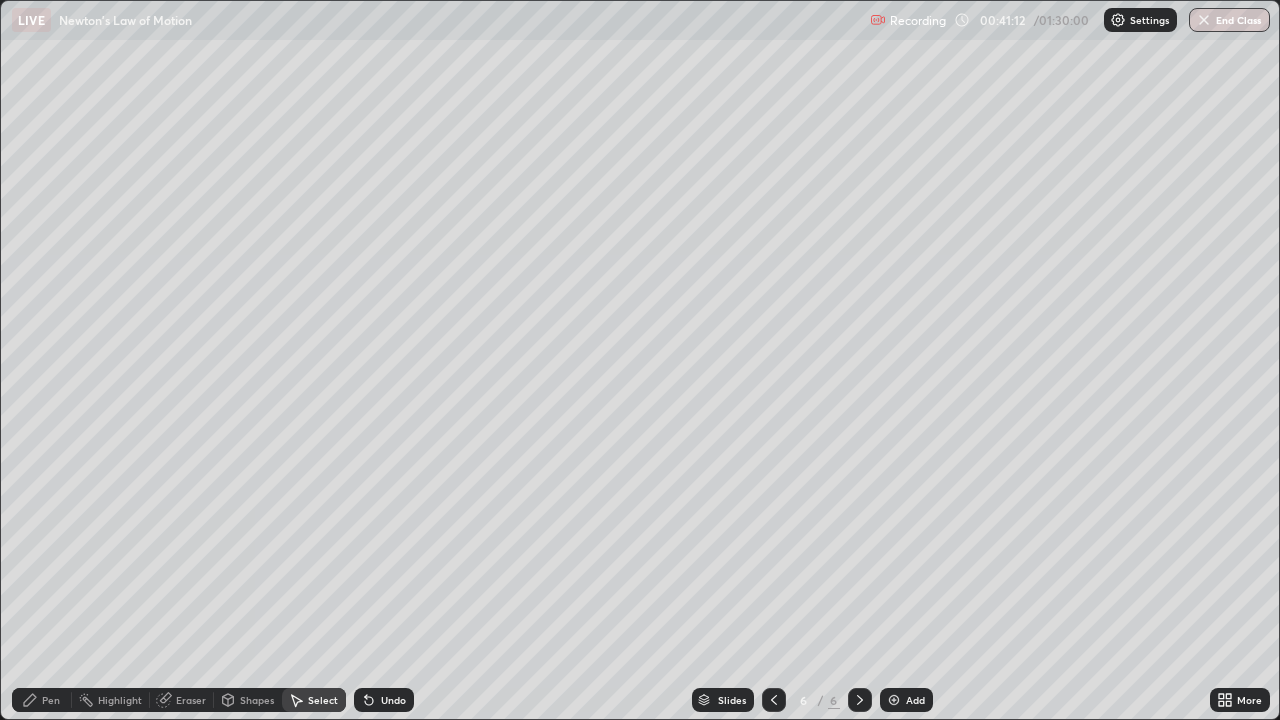 click 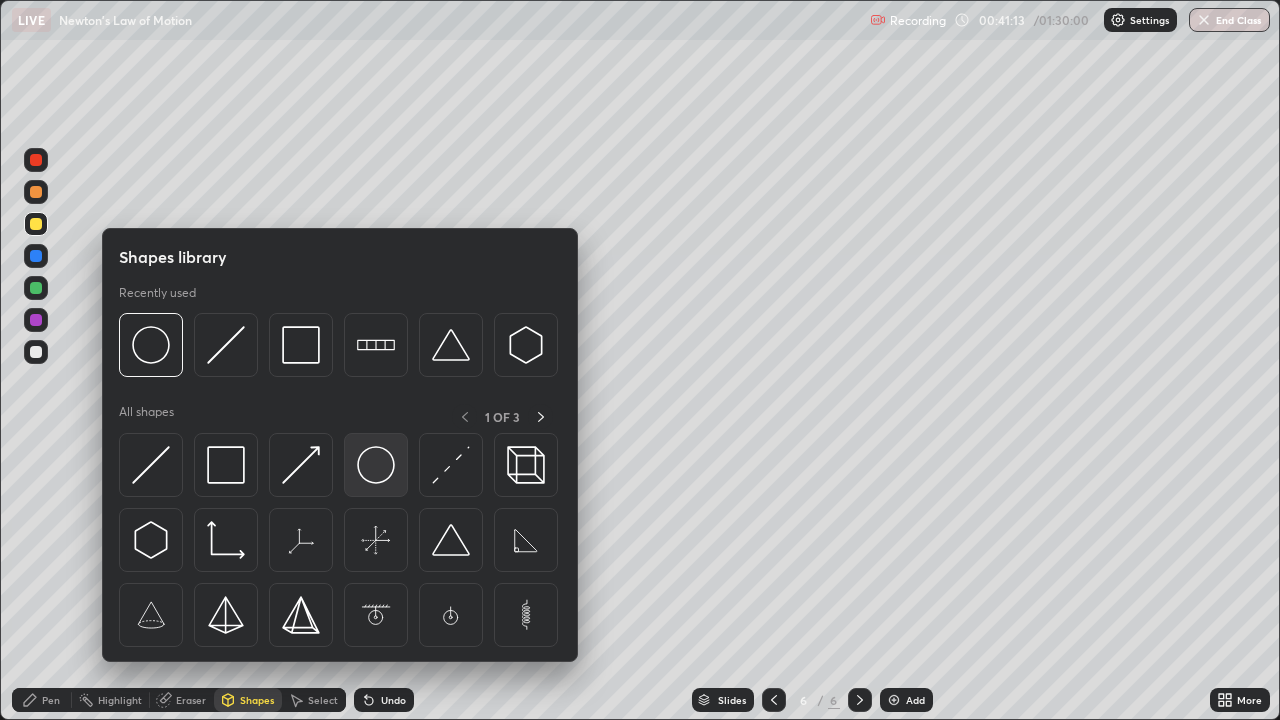 click at bounding box center [376, 465] 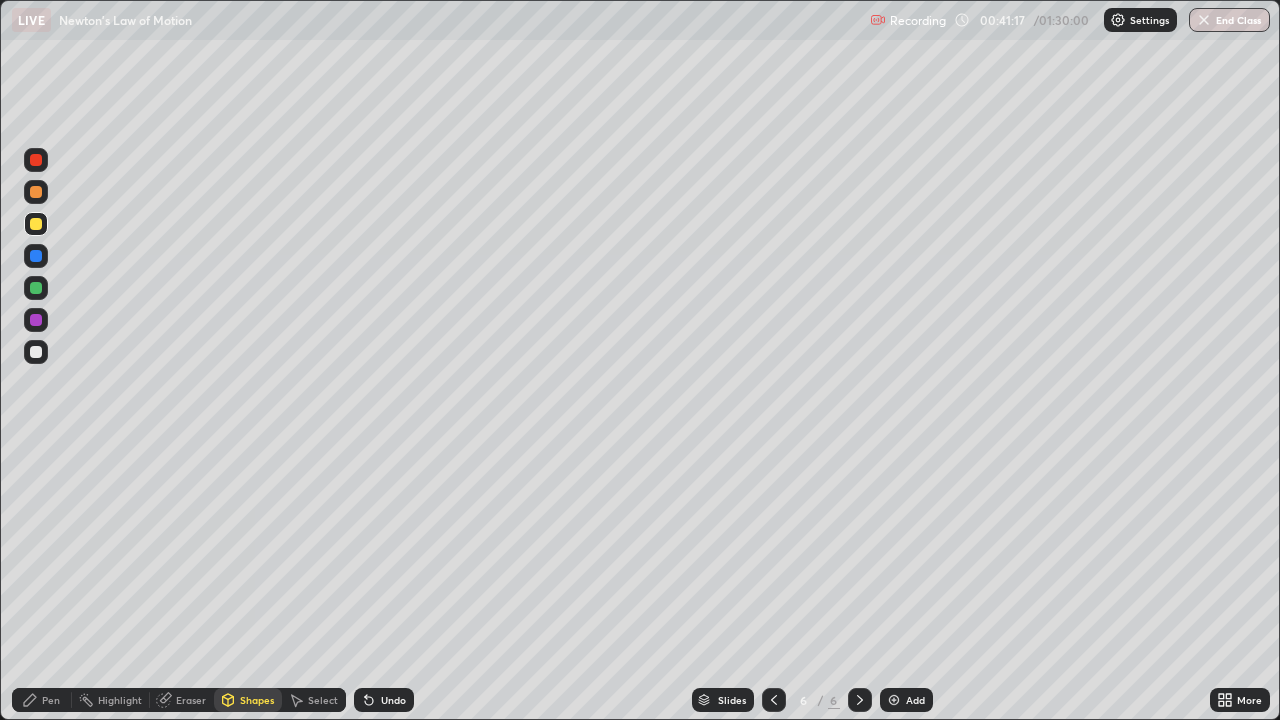 click on "Shapes" at bounding box center [257, 700] 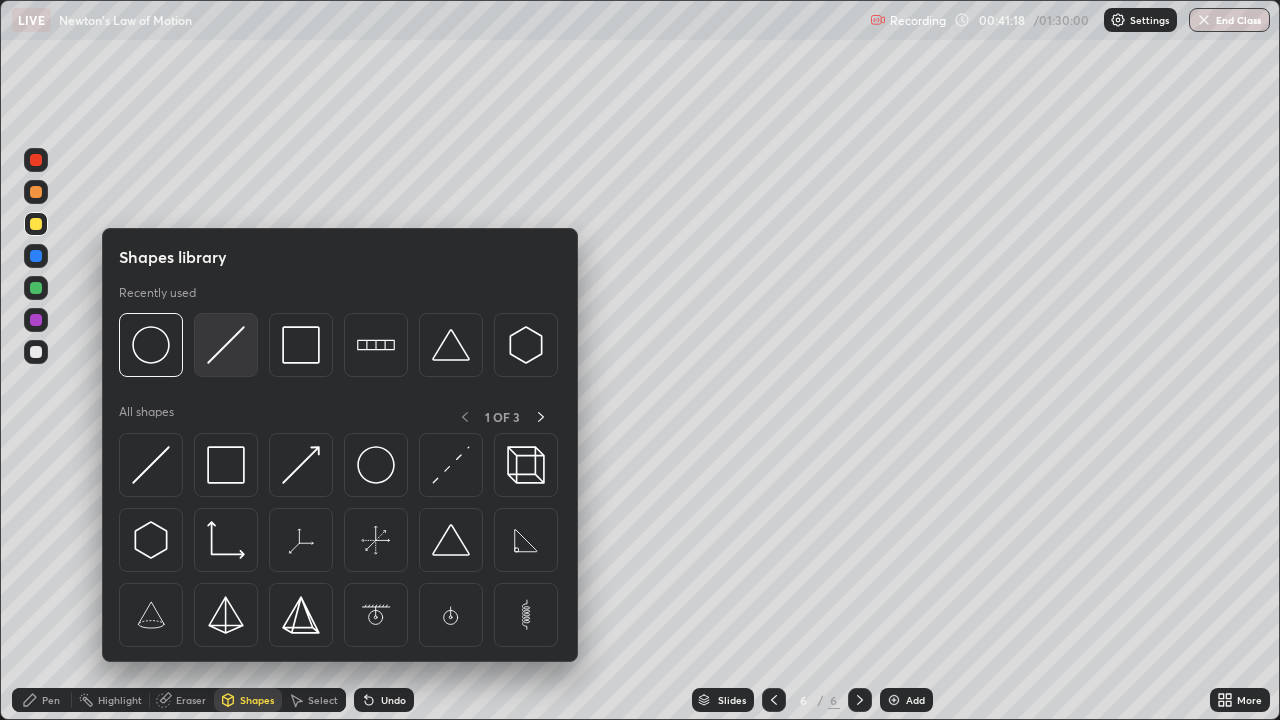 click at bounding box center (226, 345) 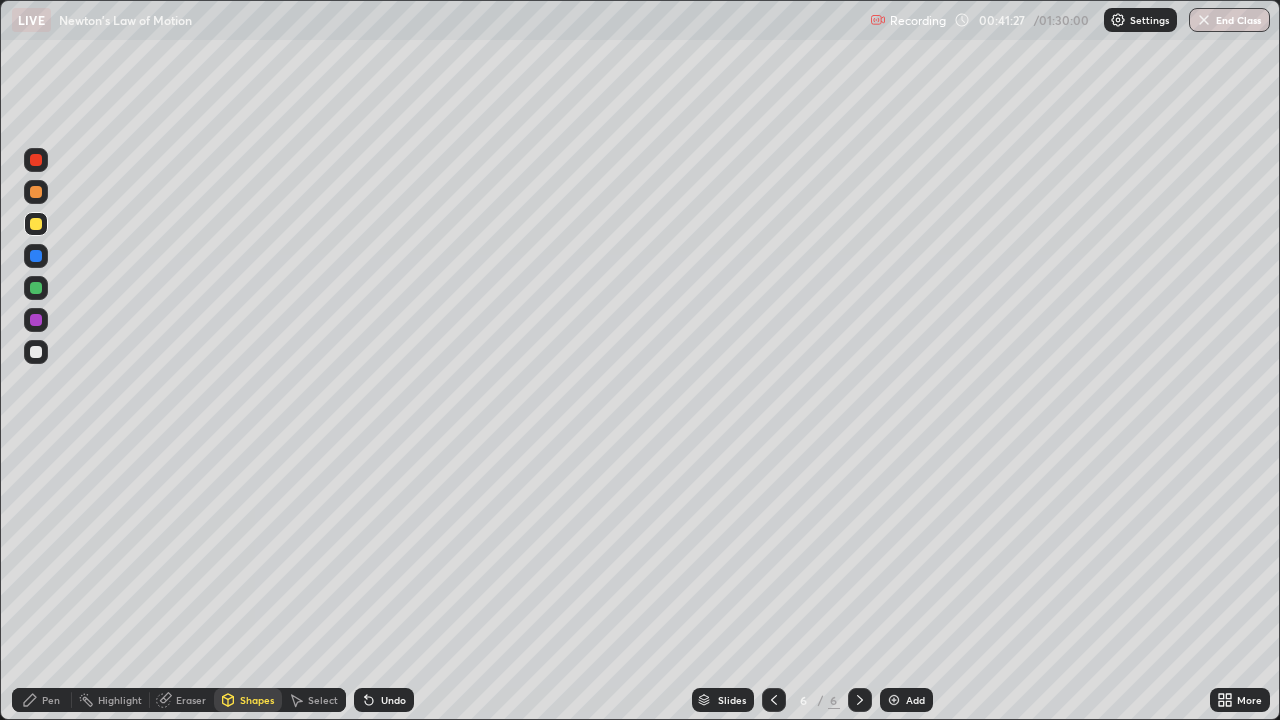 click on "Select" at bounding box center [323, 700] 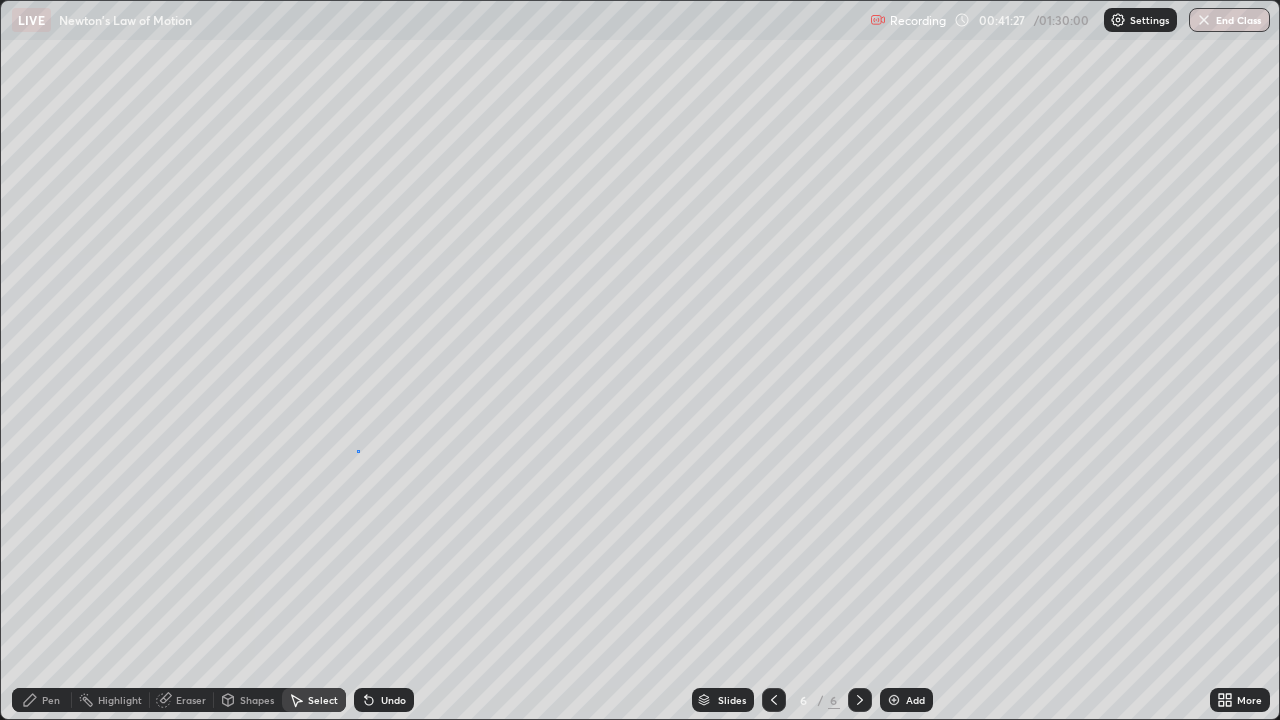 click on "0 ° Undo Copy Duplicate Duplicate to new slide Delete" at bounding box center (640, 360) 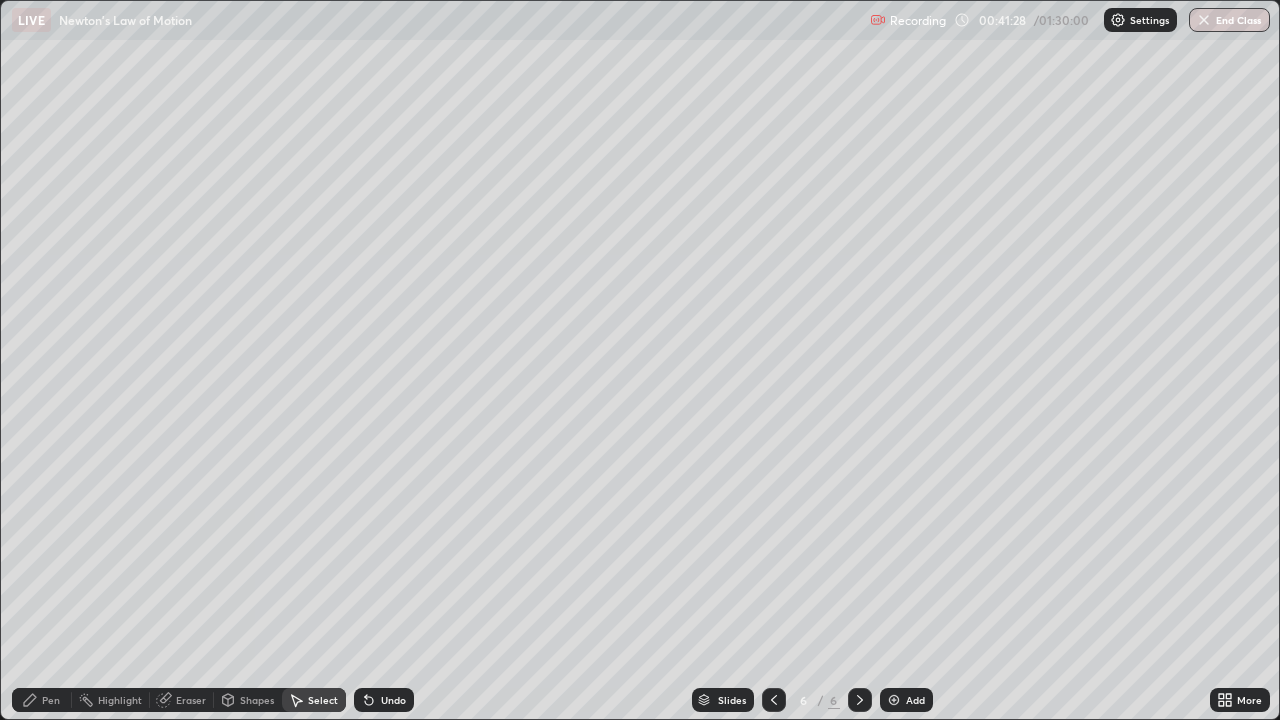 click on "0 ° Undo Copy Duplicate Duplicate to new slide Delete" at bounding box center (640, 360) 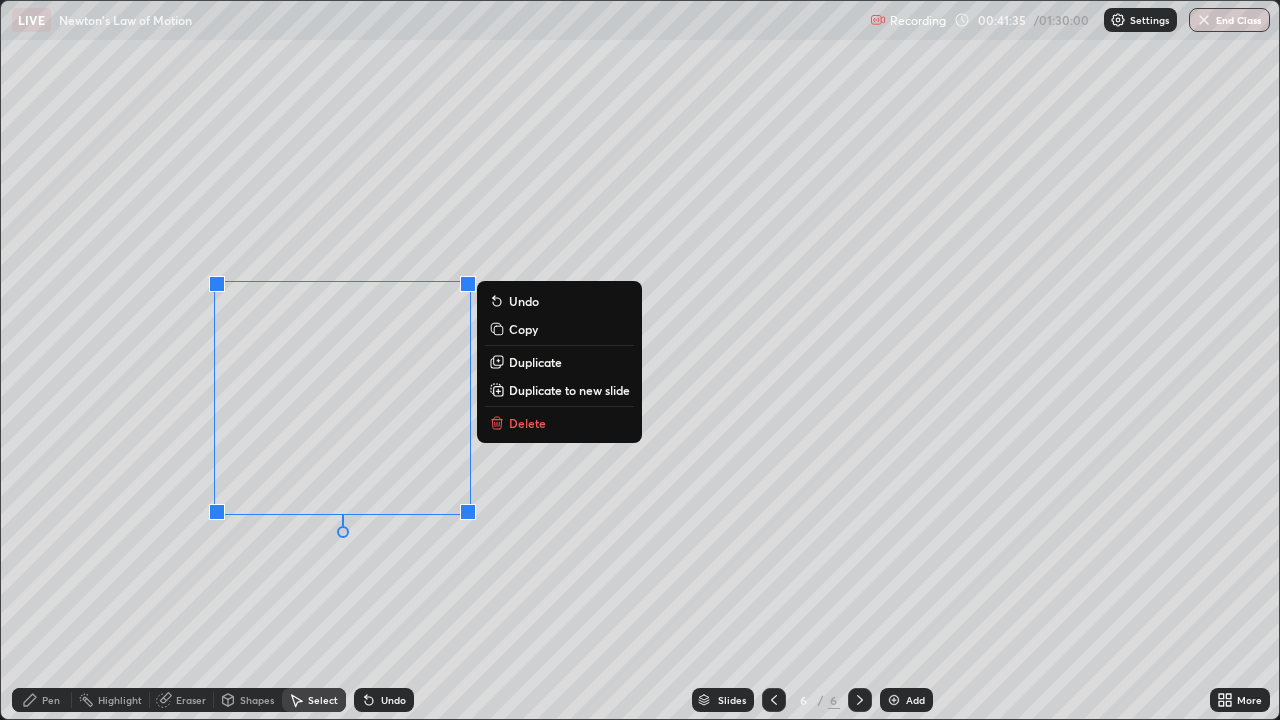 click on "Undo" at bounding box center (524, 301) 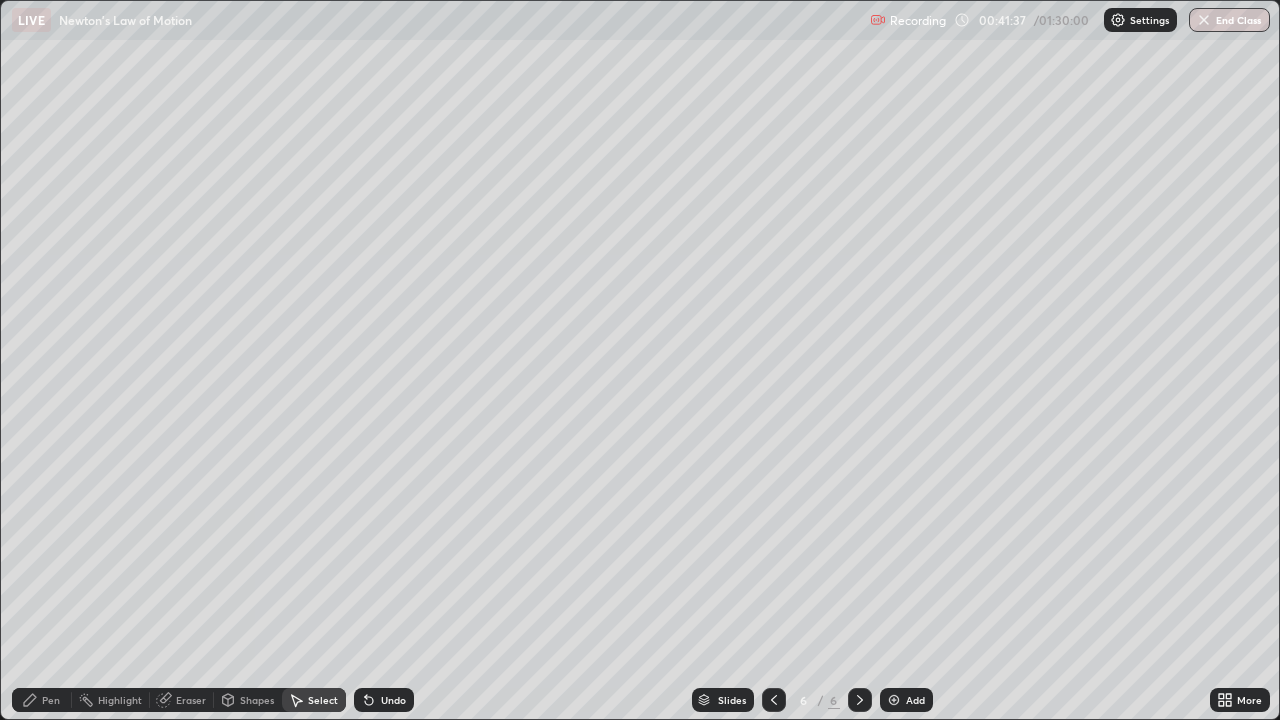 click on "Undo" at bounding box center (384, 700) 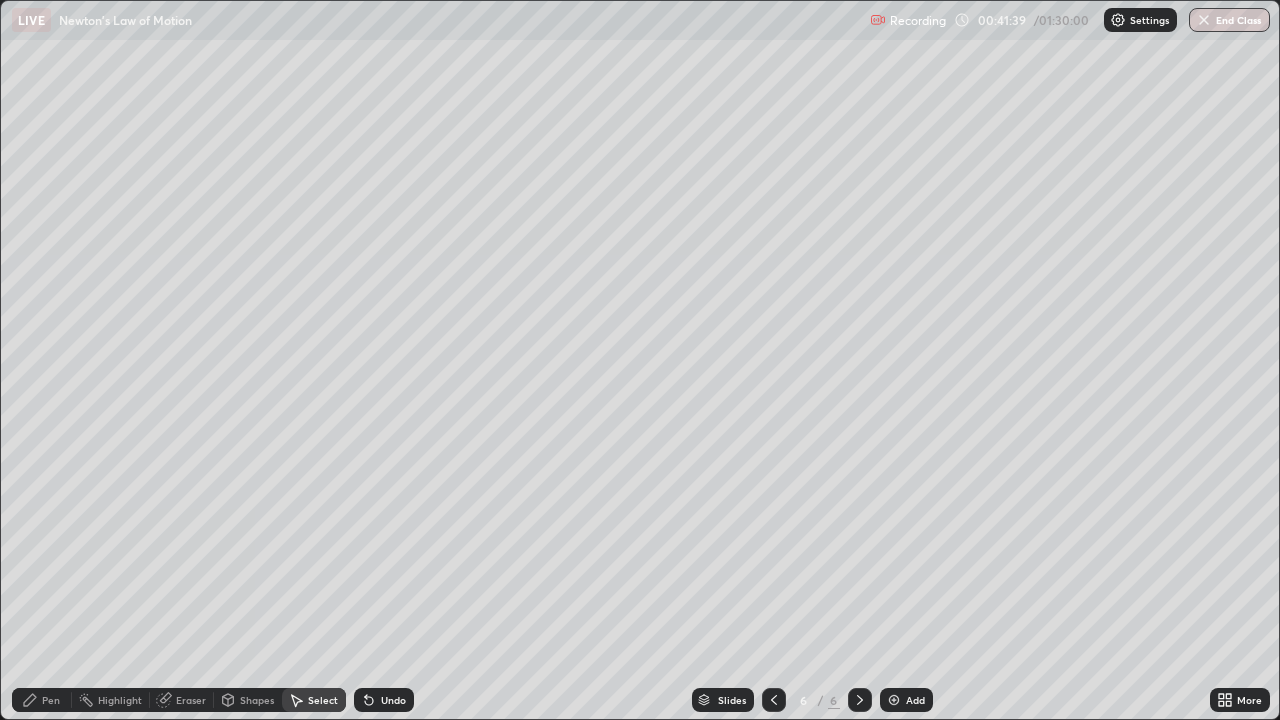 click on "Pen" at bounding box center [51, 700] 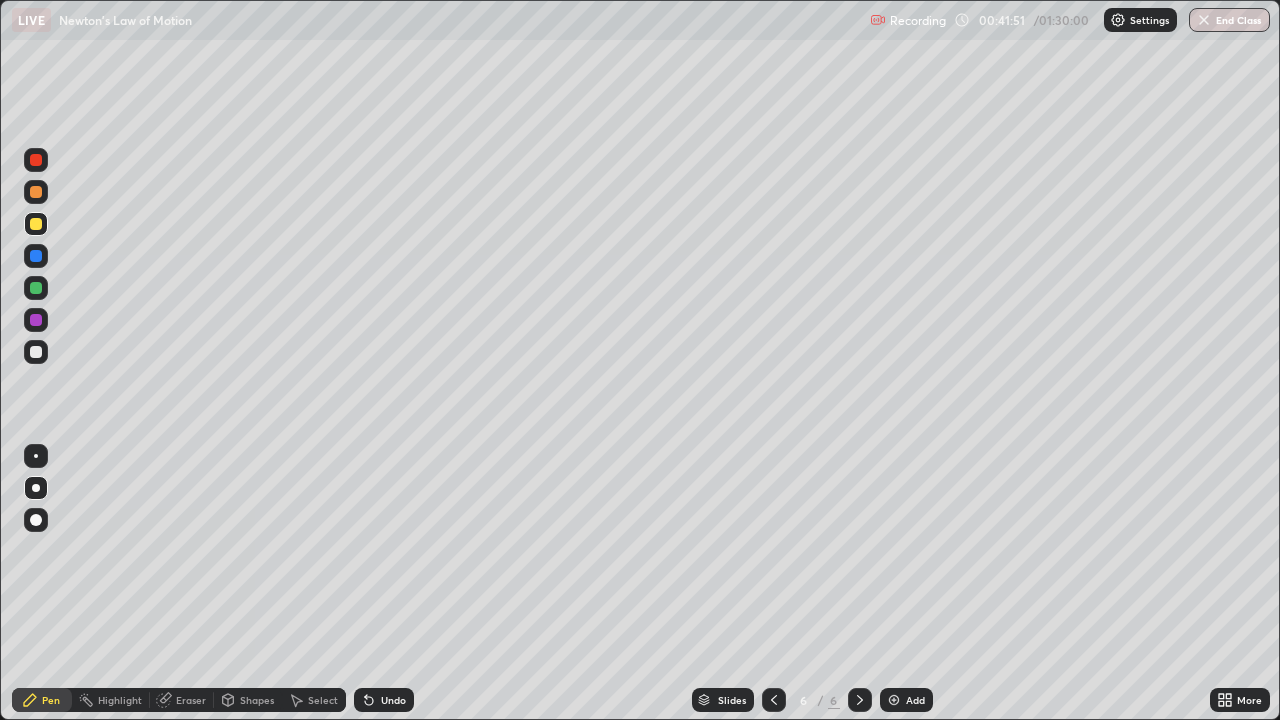 click 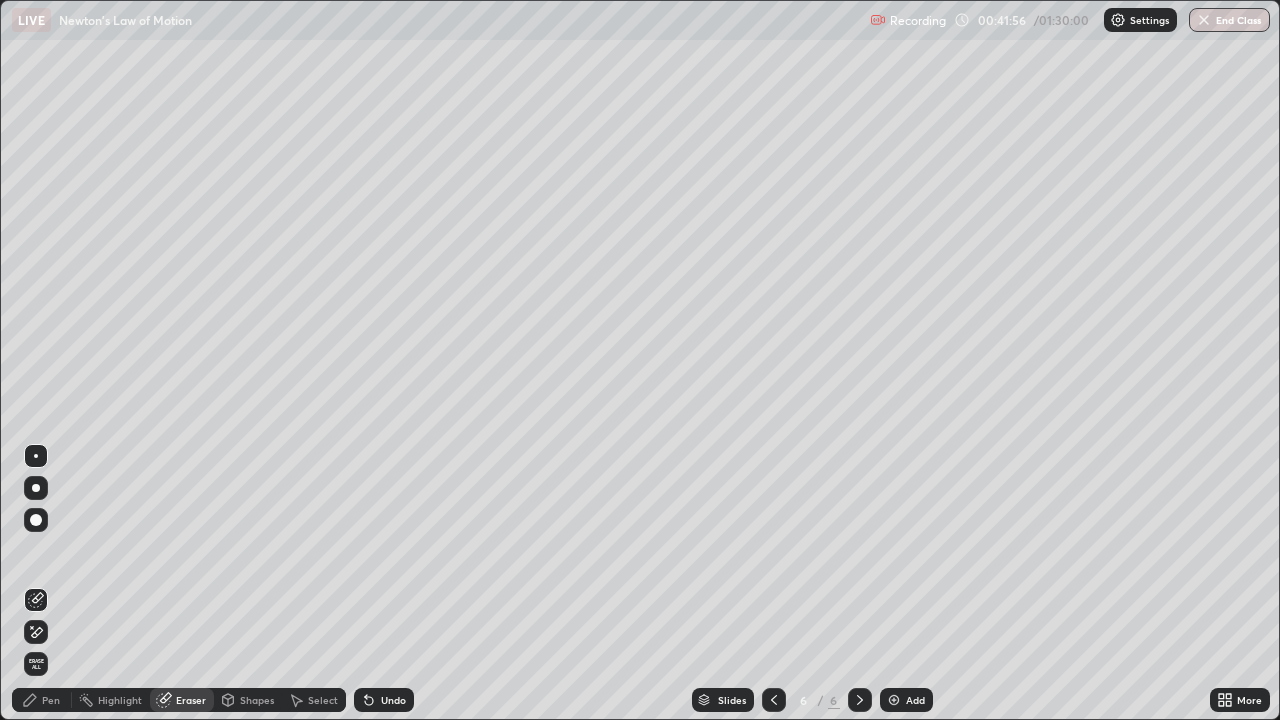 click on "Pen" at bounding box center (51, 700) 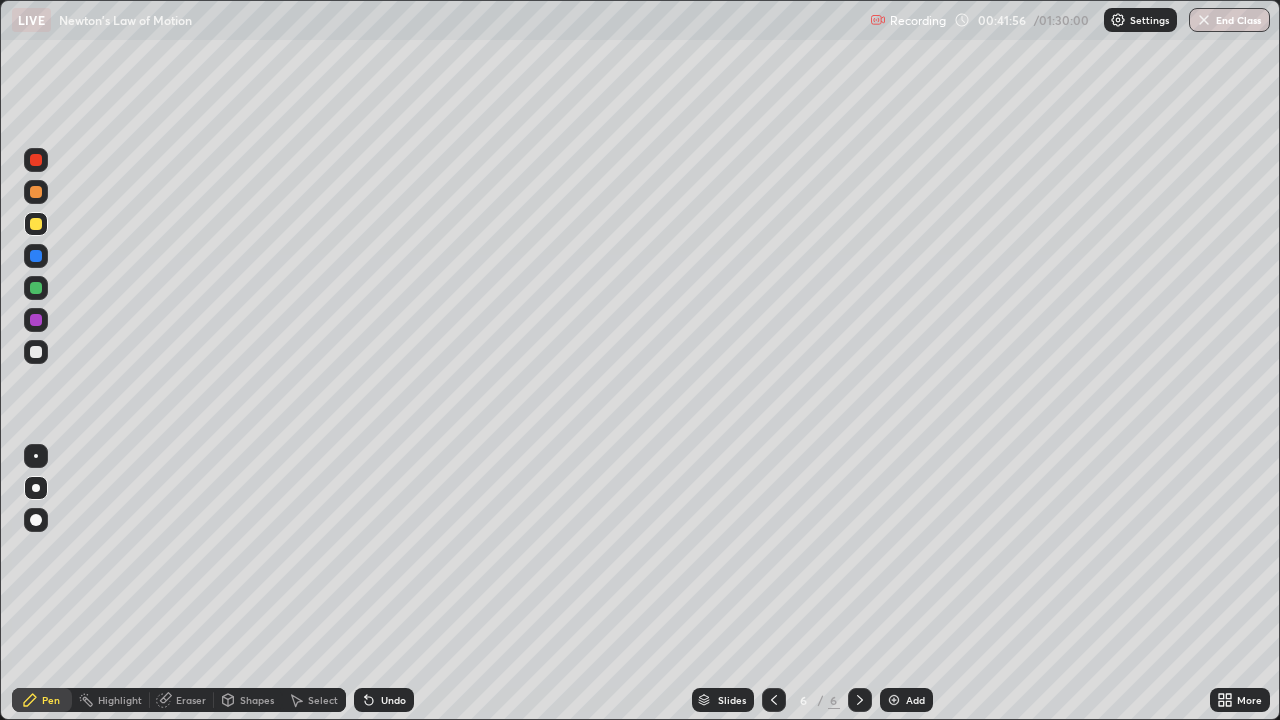 click on "Pen" at bounding box center (51, 700) 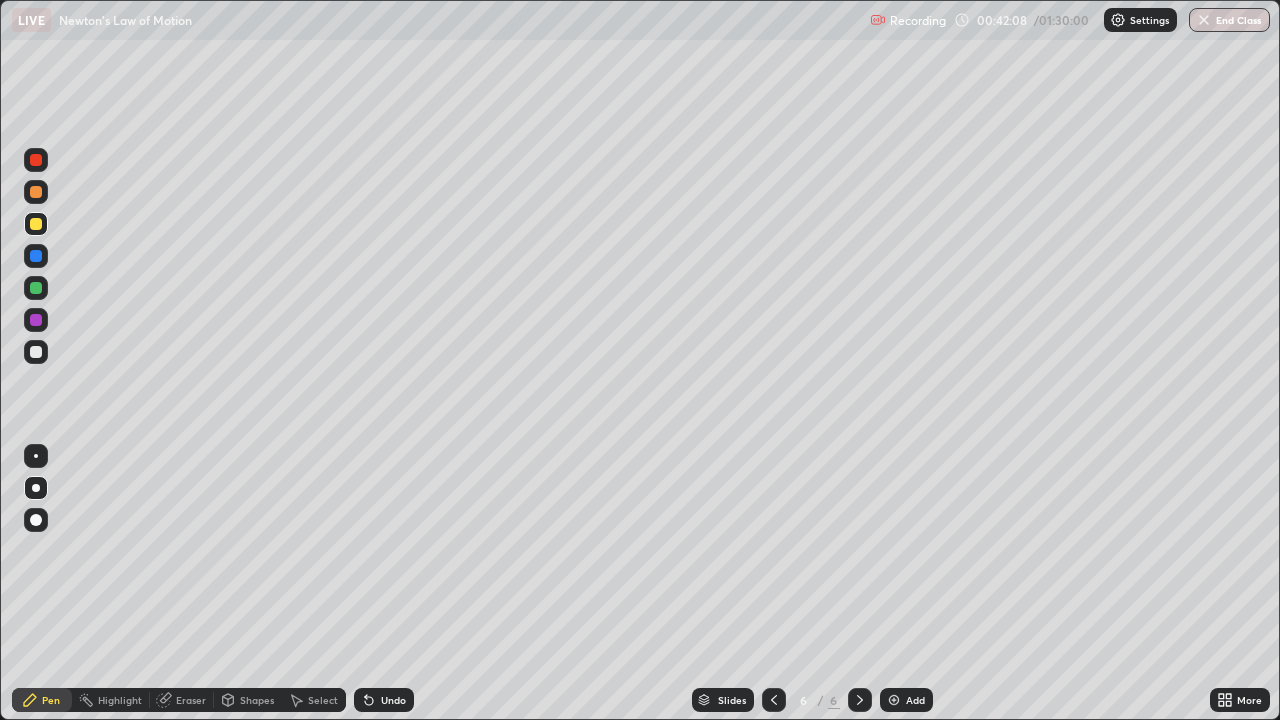 click at bounding box center (36, 288) 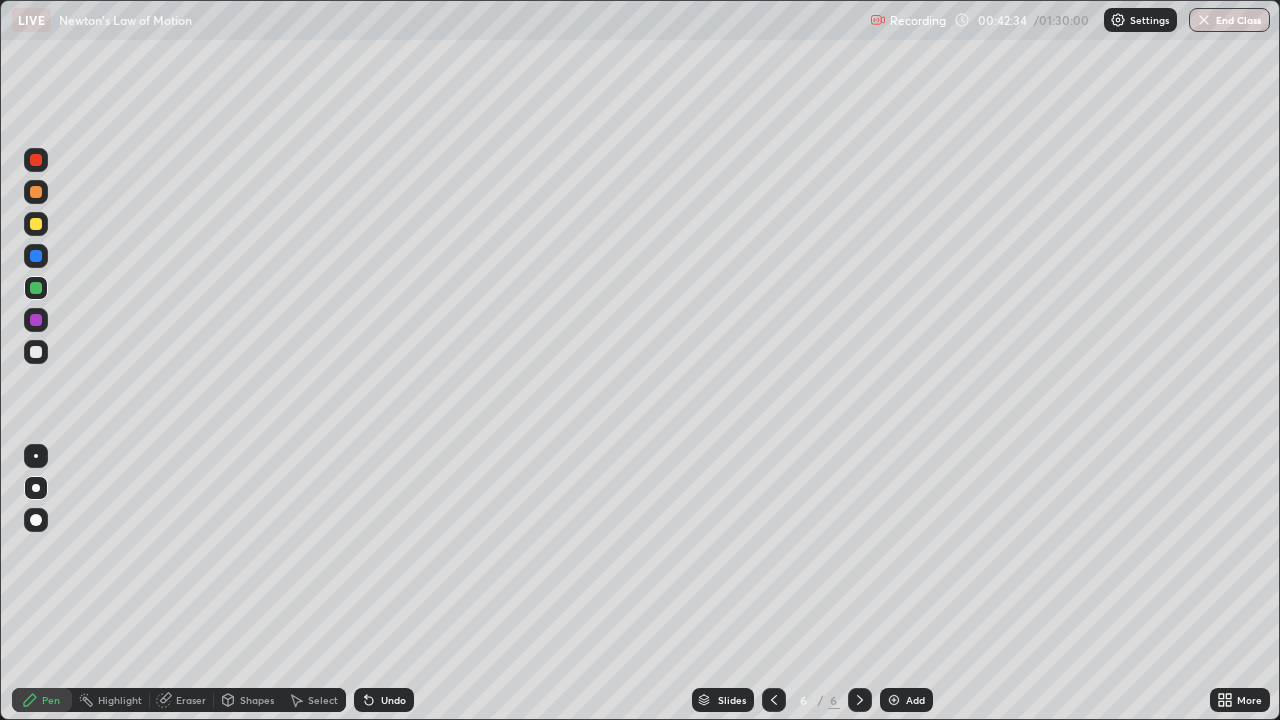 click at bounding box center (36, 320) 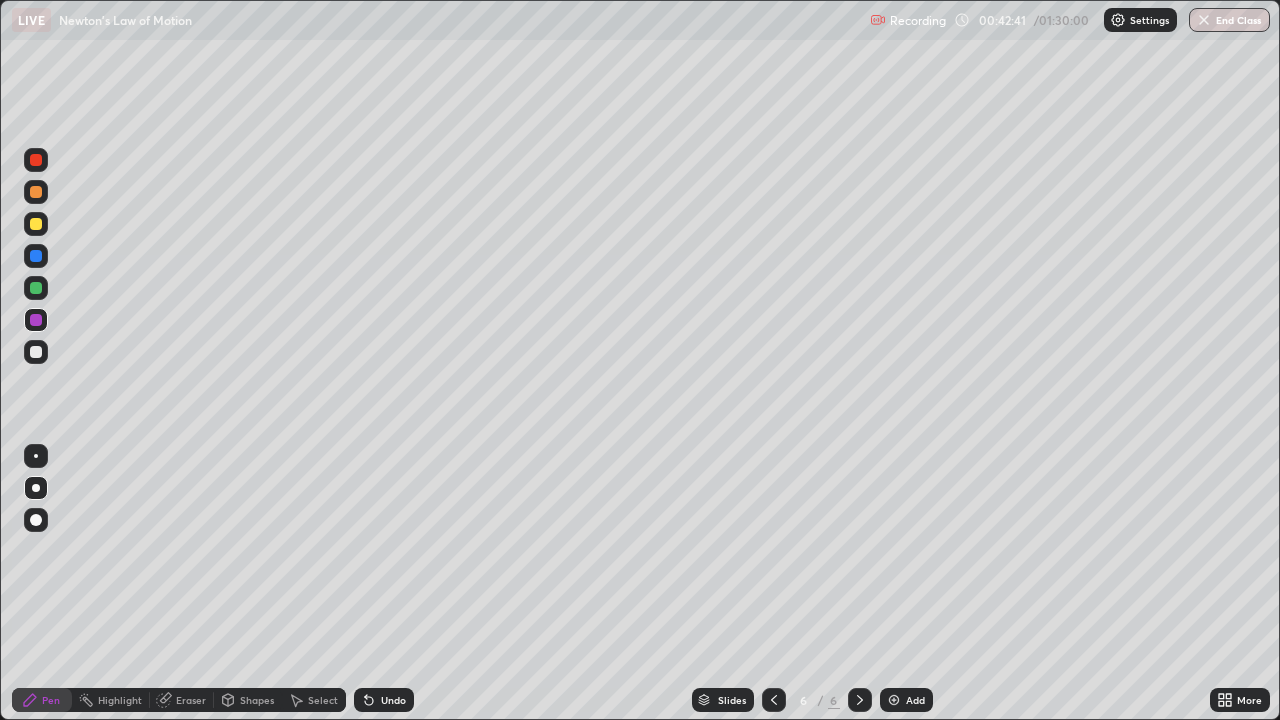 click on "Shapes" at bounding box center (248, 700) 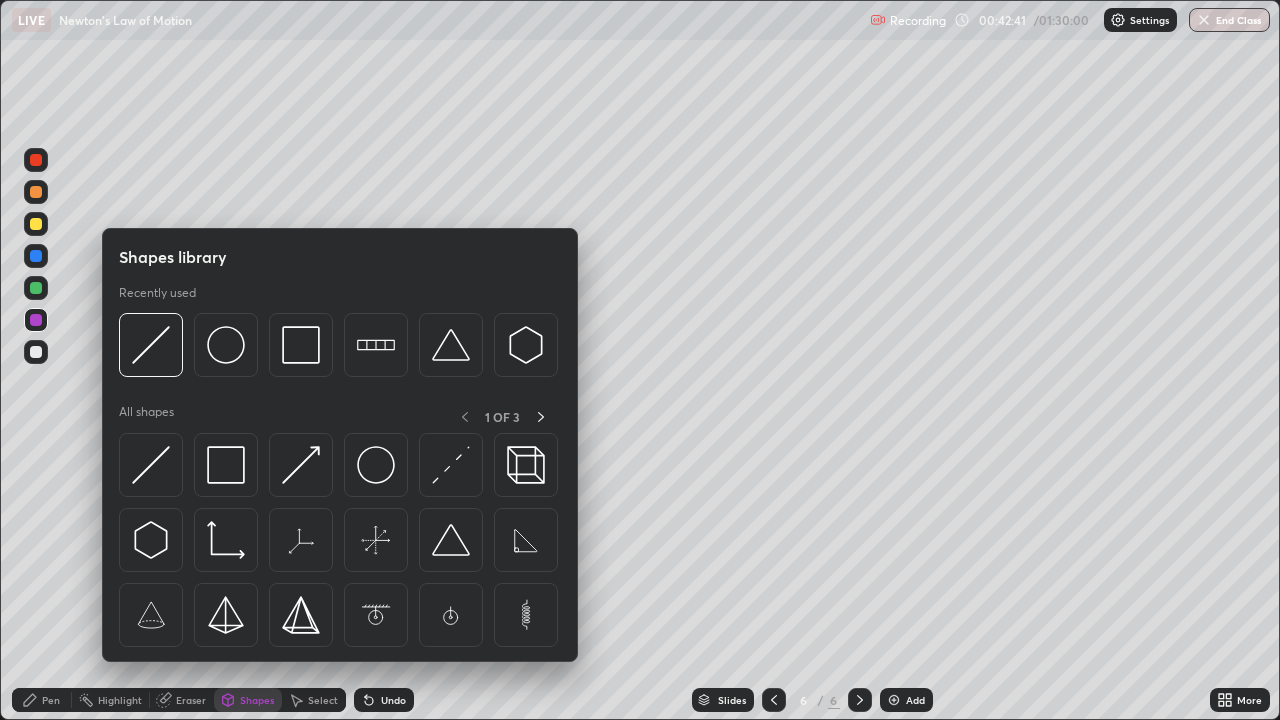 click on "Eraser" at bounding box center [191, 700] 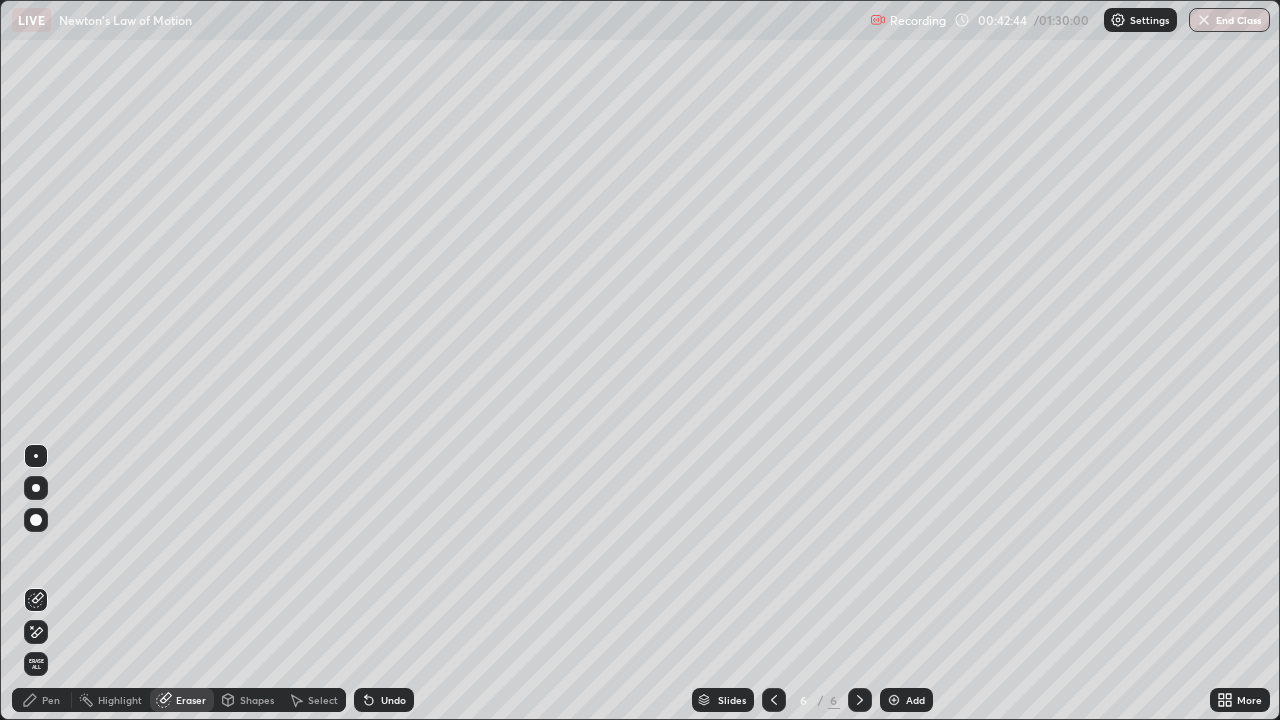 click on "Pen" at bounding box center [51, 700] 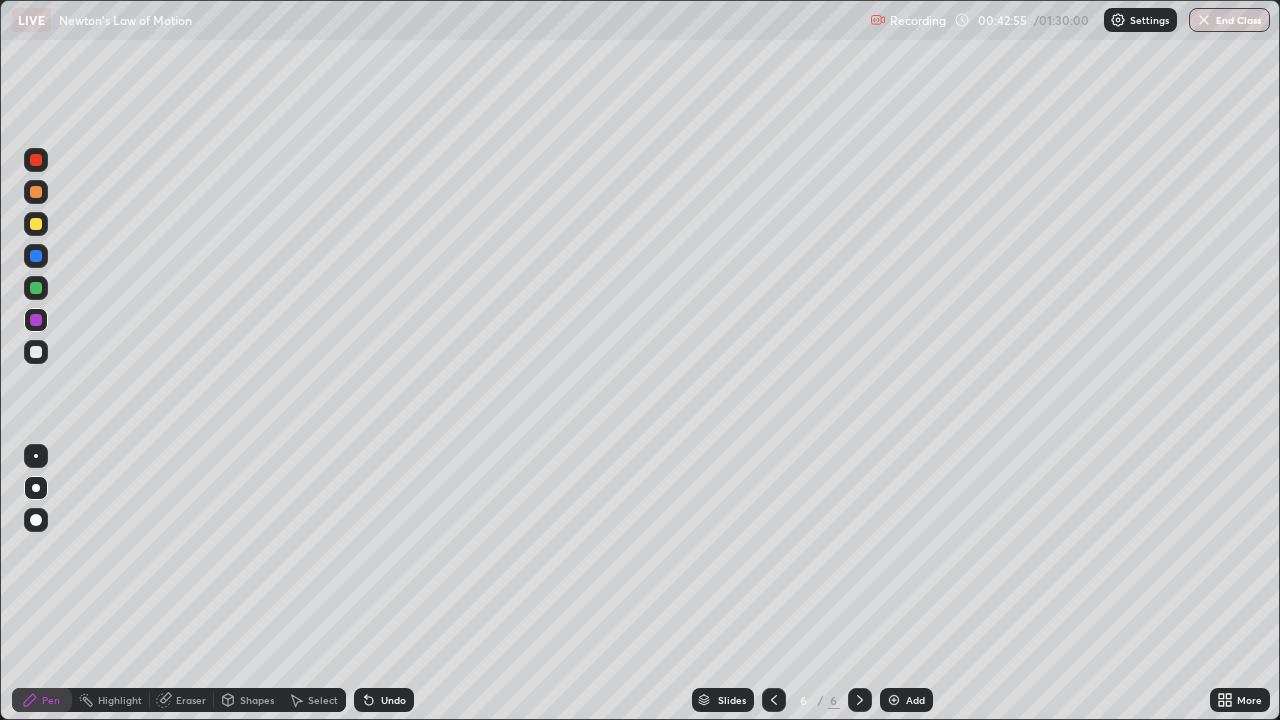 click at bounding box center (36, 256) 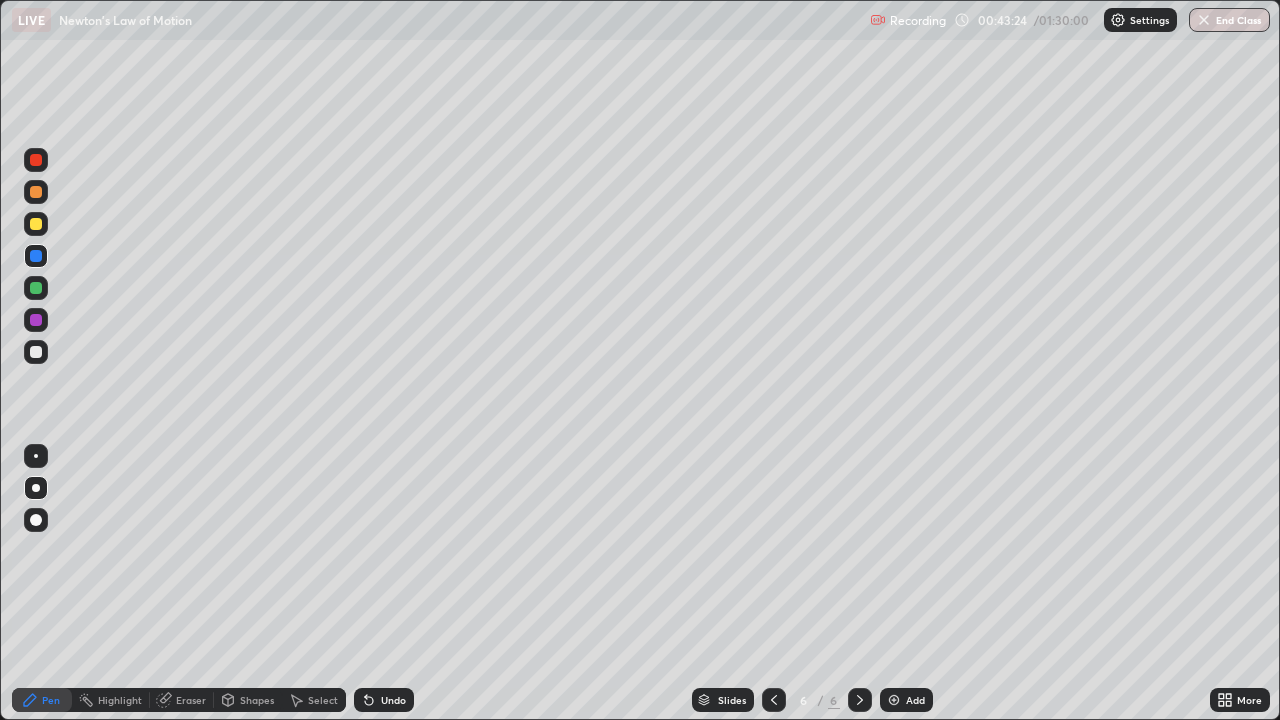 click 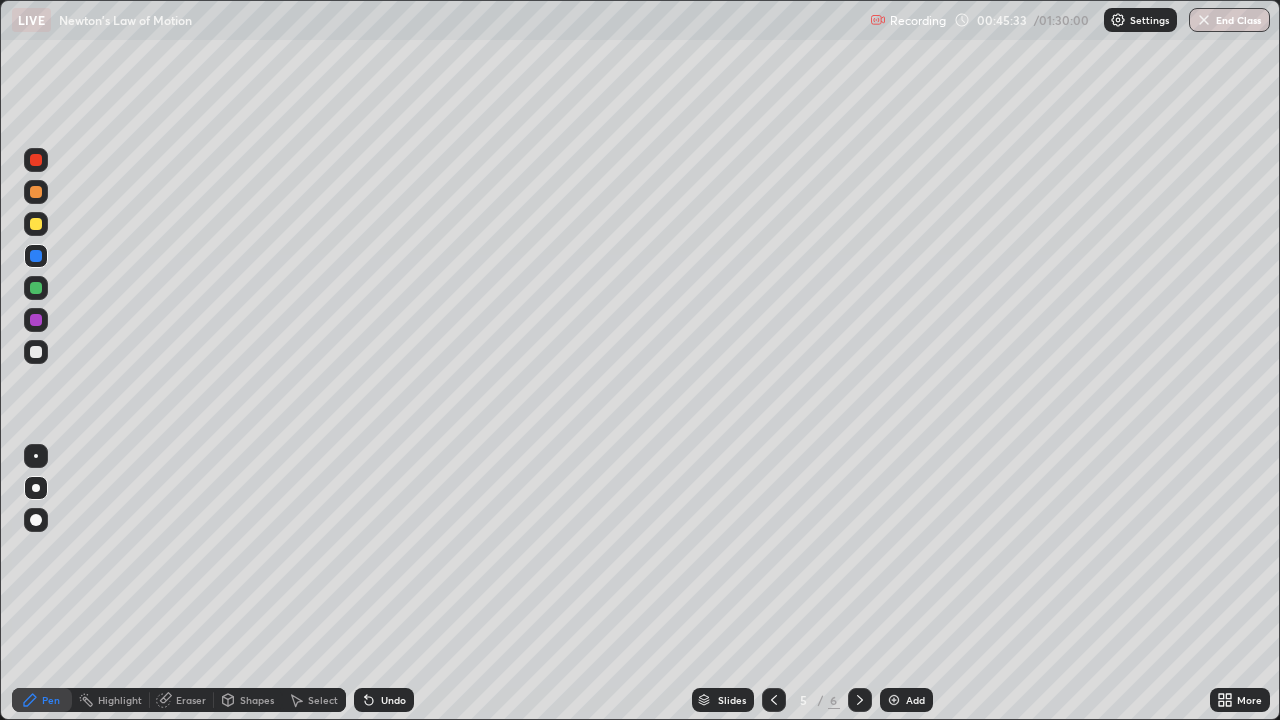 click on "Eraser" at bounding box center [191, 700] 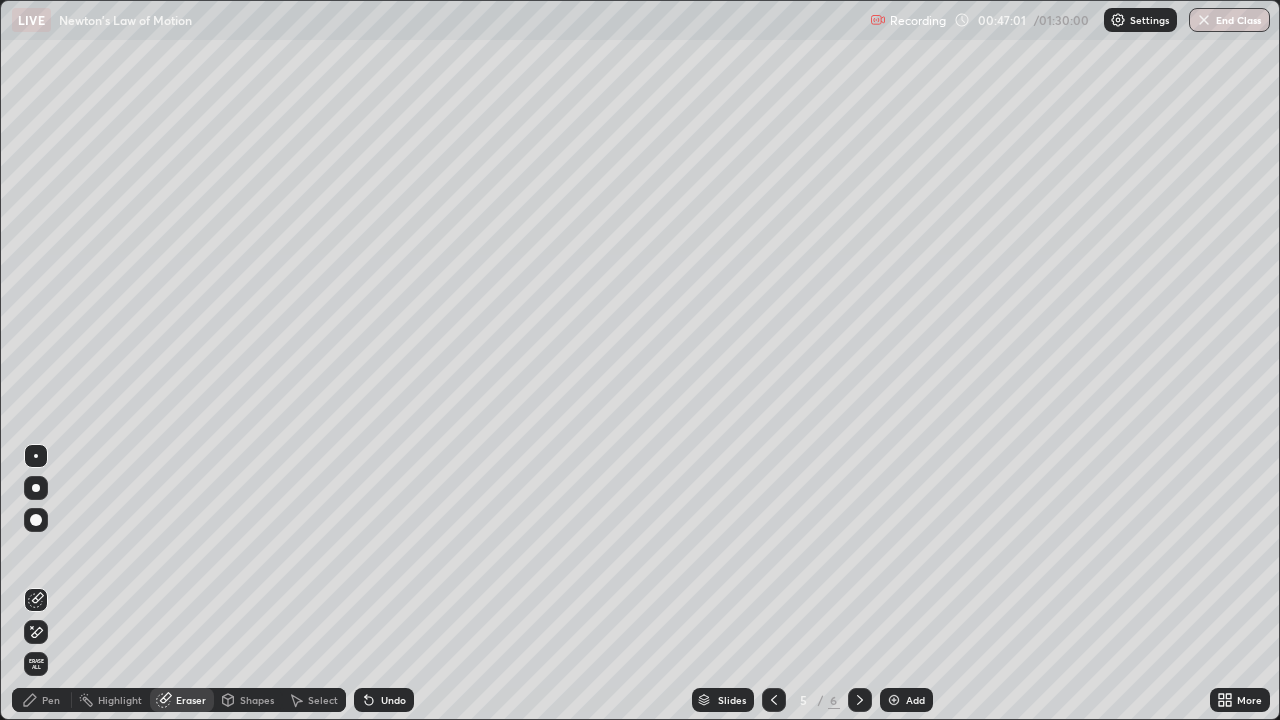 click 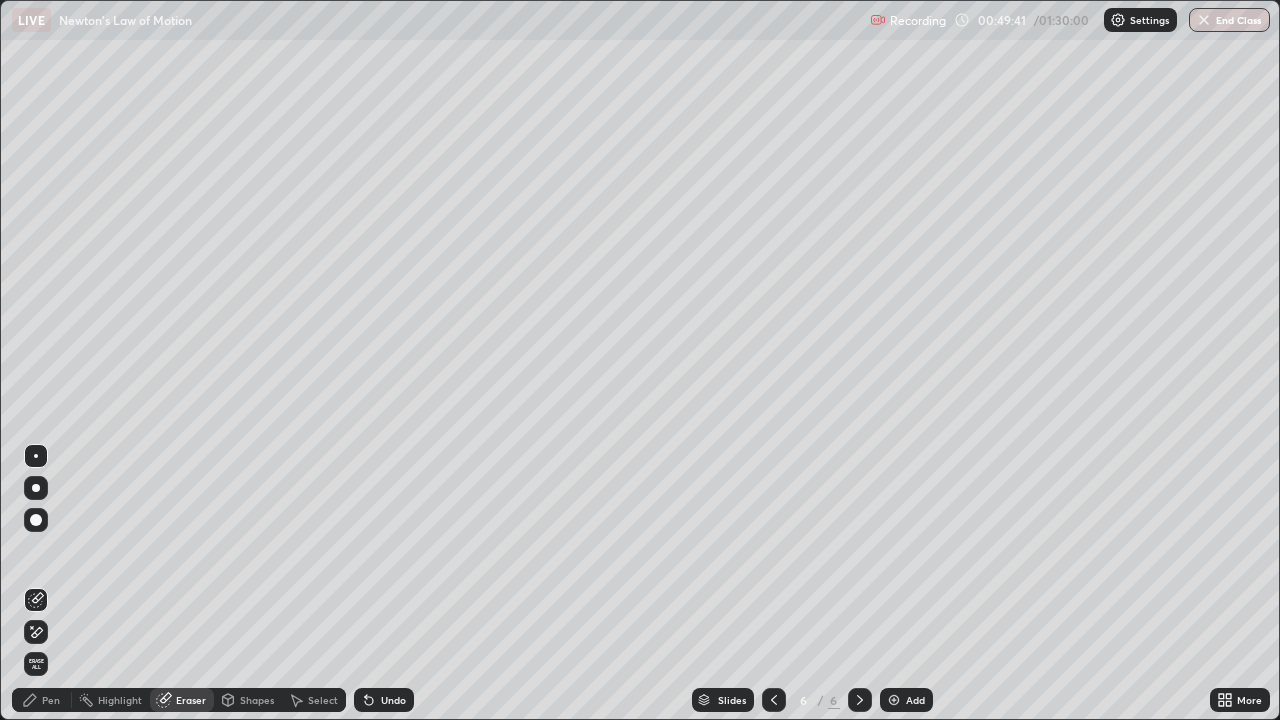 click on "Add" at bounding box center (906, 700) 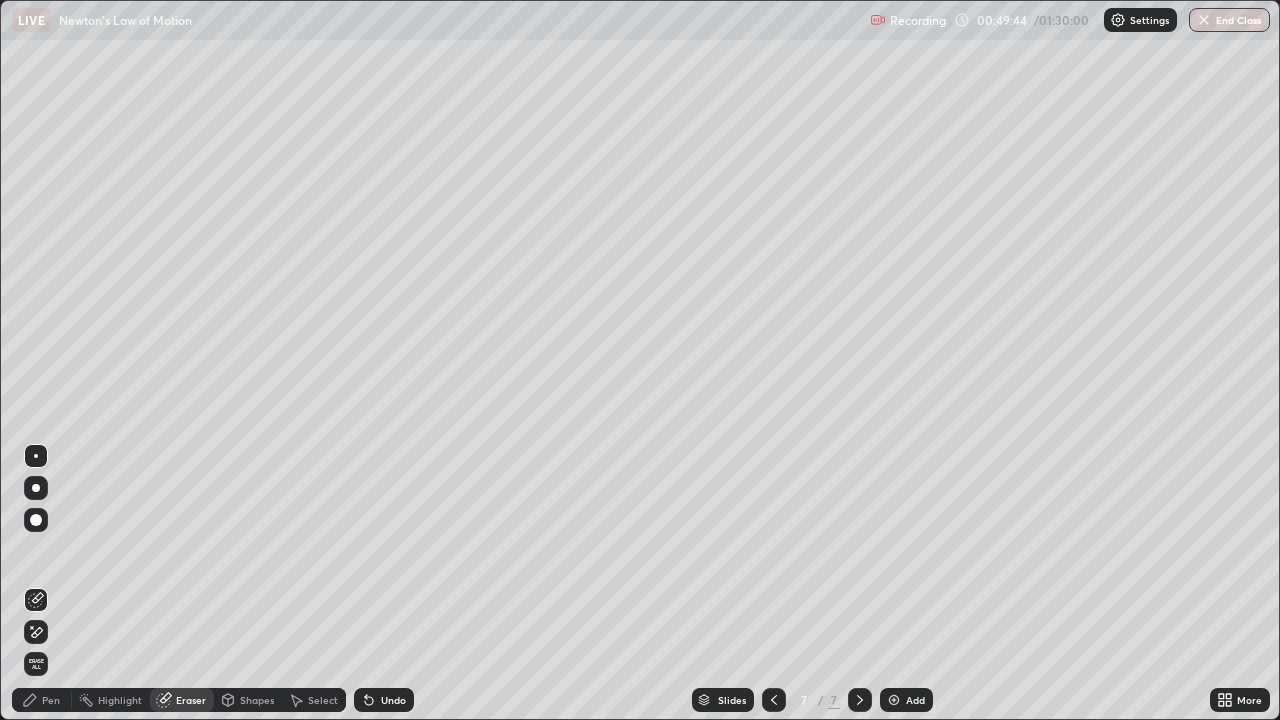click on "Pen" at bounding box center (51, 700) 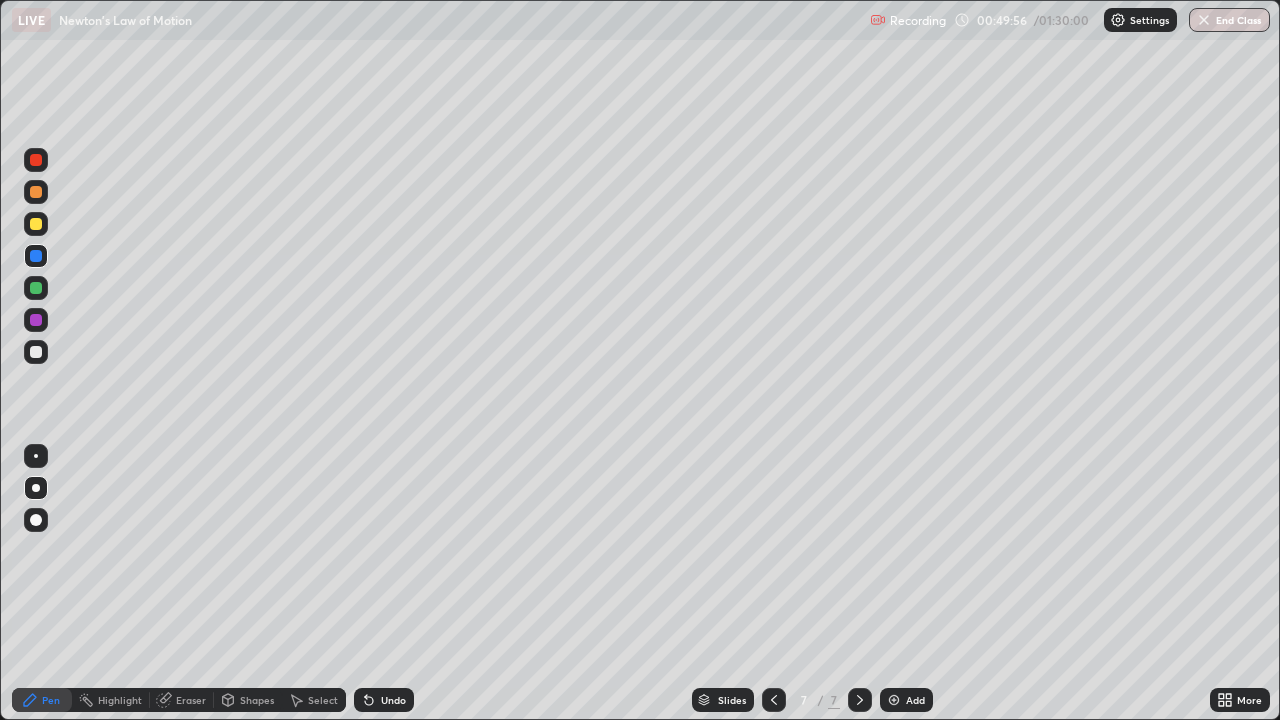 click at bounding box center (36, 288) 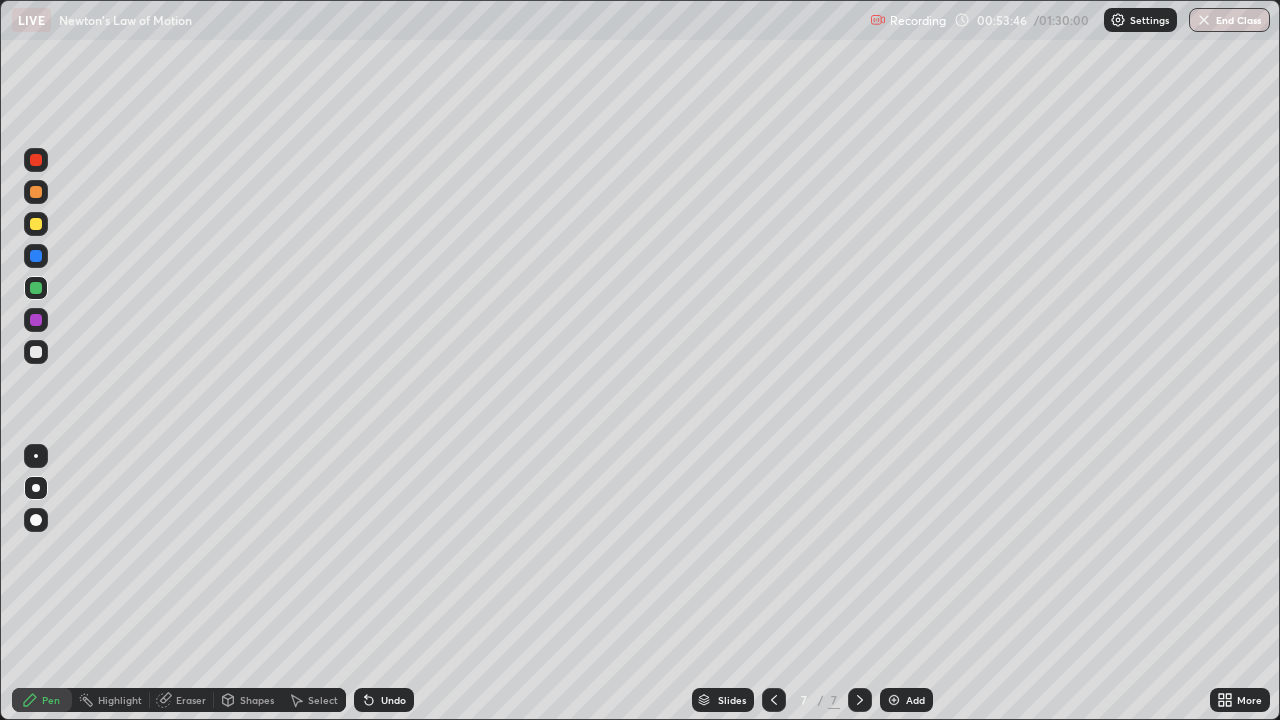 click on "Add" at bounding box center [915, 700] 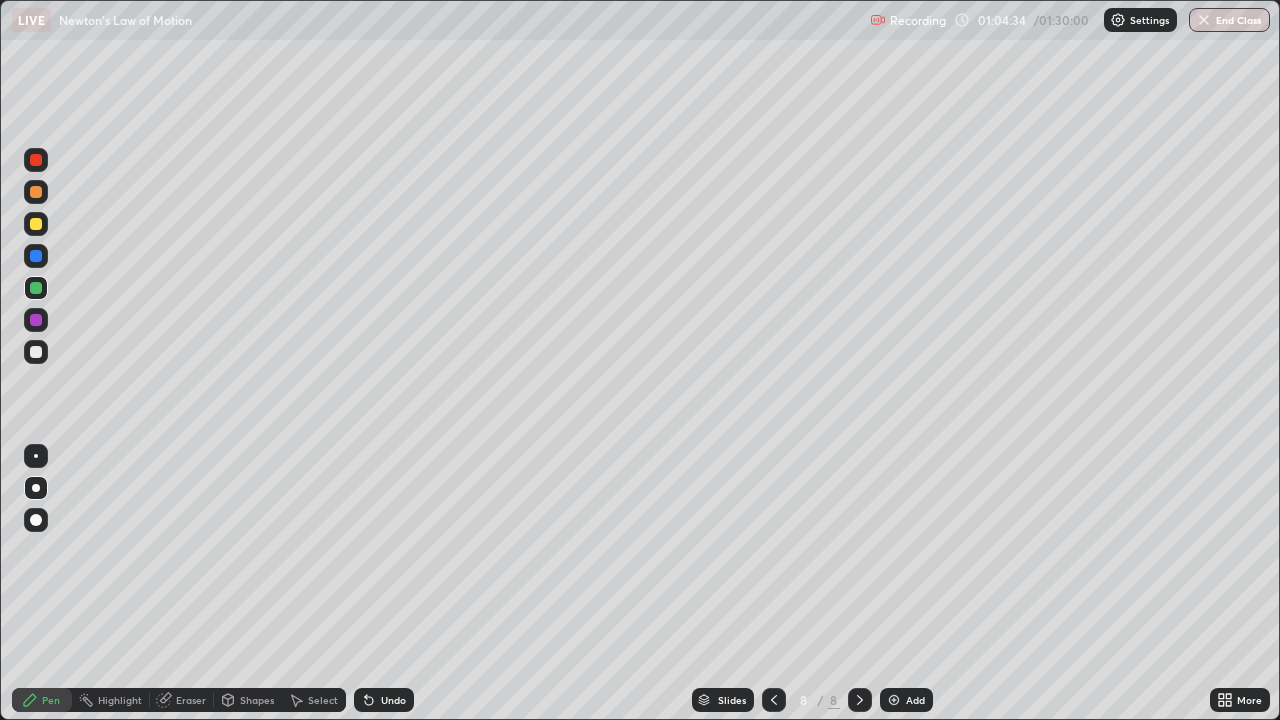 click at bounding box center [894, 700] 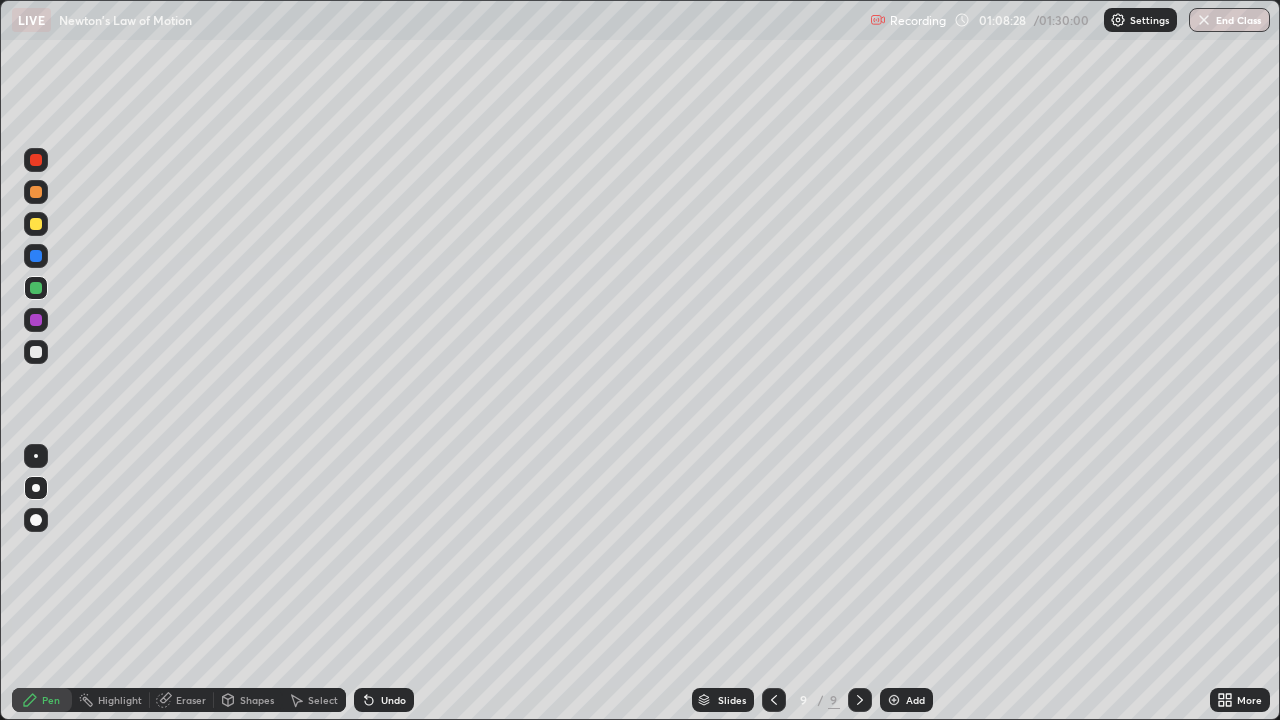 click on "End Class" at bounding box center (1229, 20) 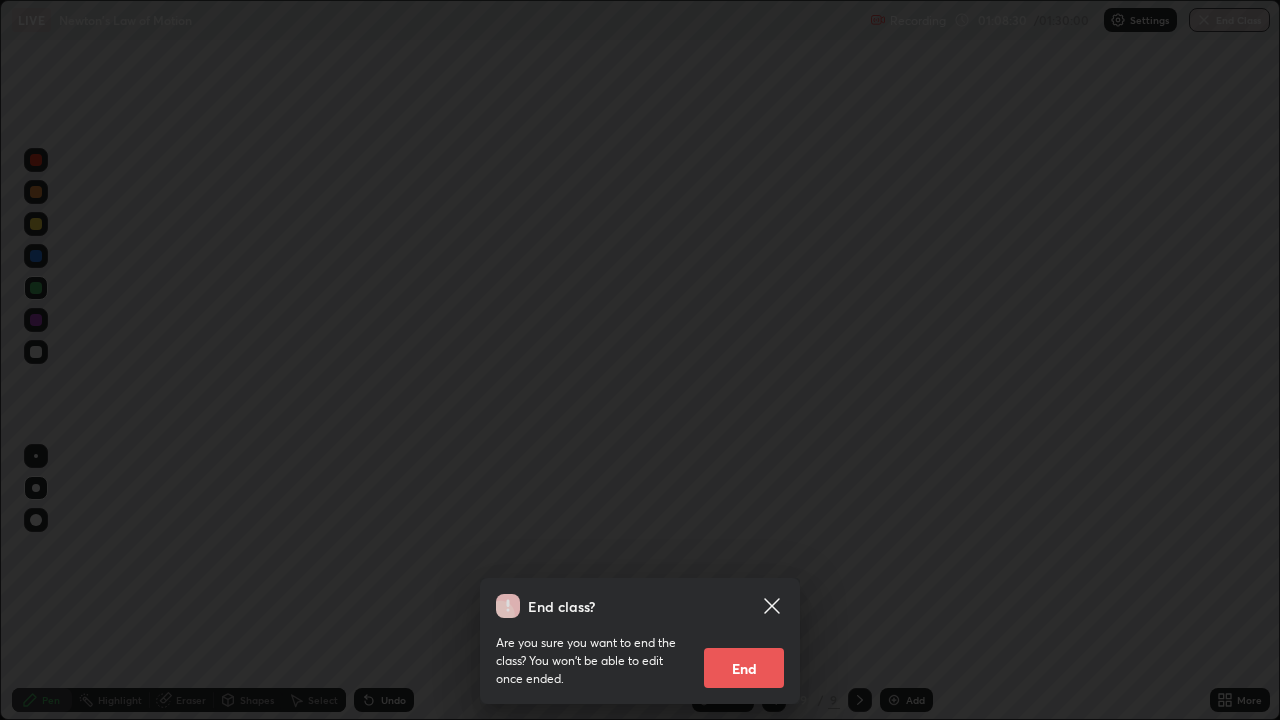 click on "End" at bounding box center (744, 668) 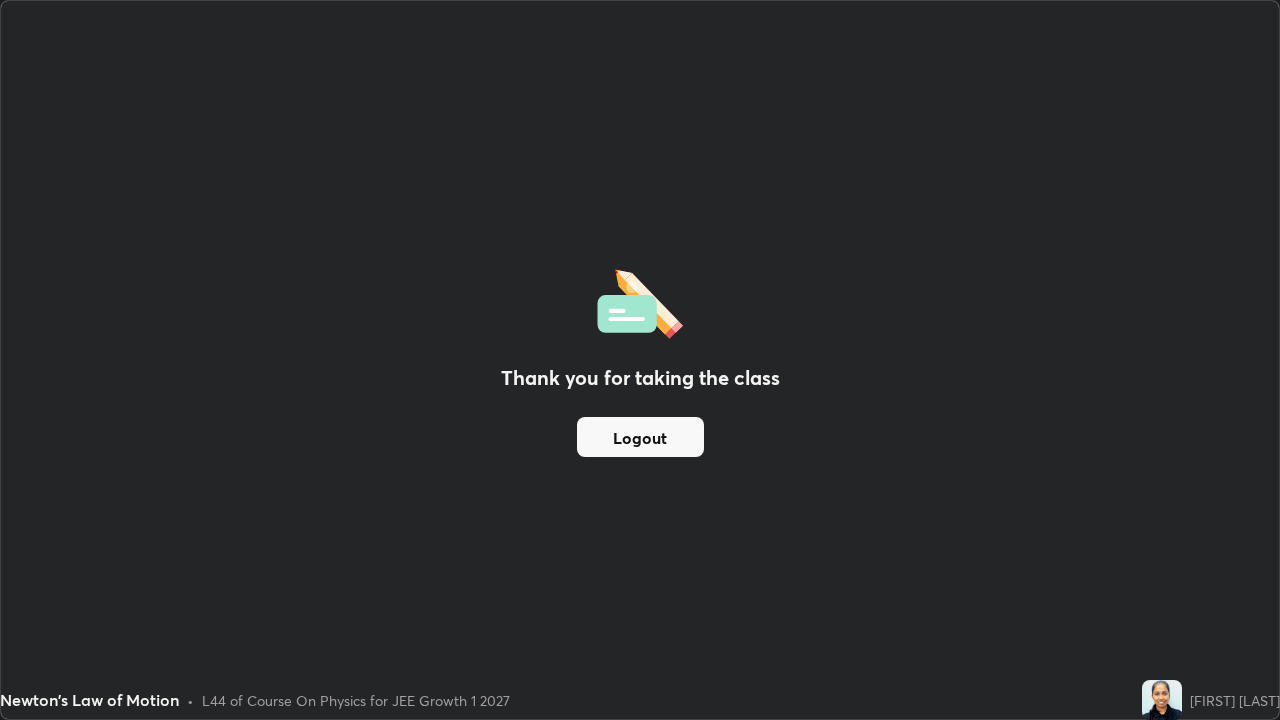 click on "Logout" at bounding box center (640, 437) 